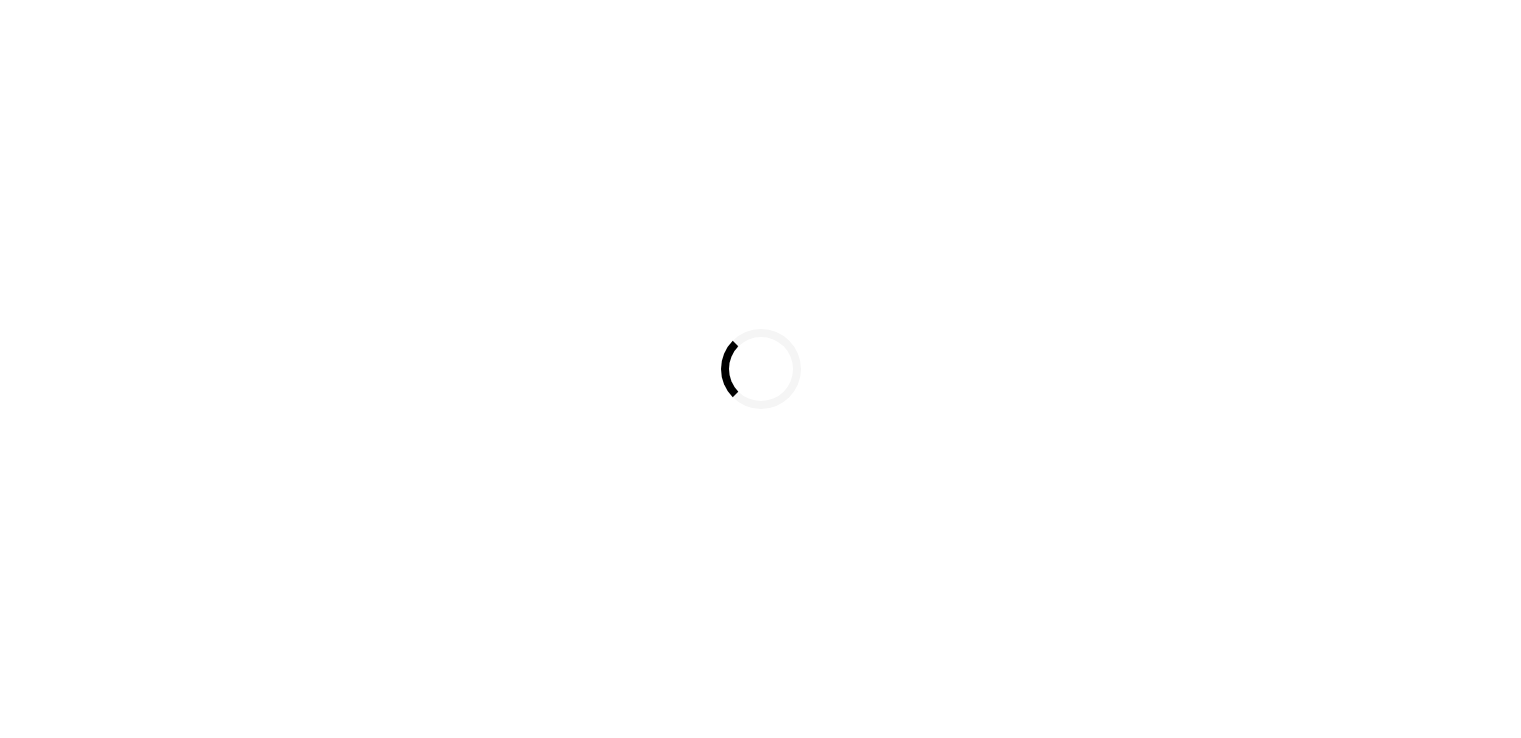 scroll, scrollTop: 0, scrollLeft: 0, axis: both 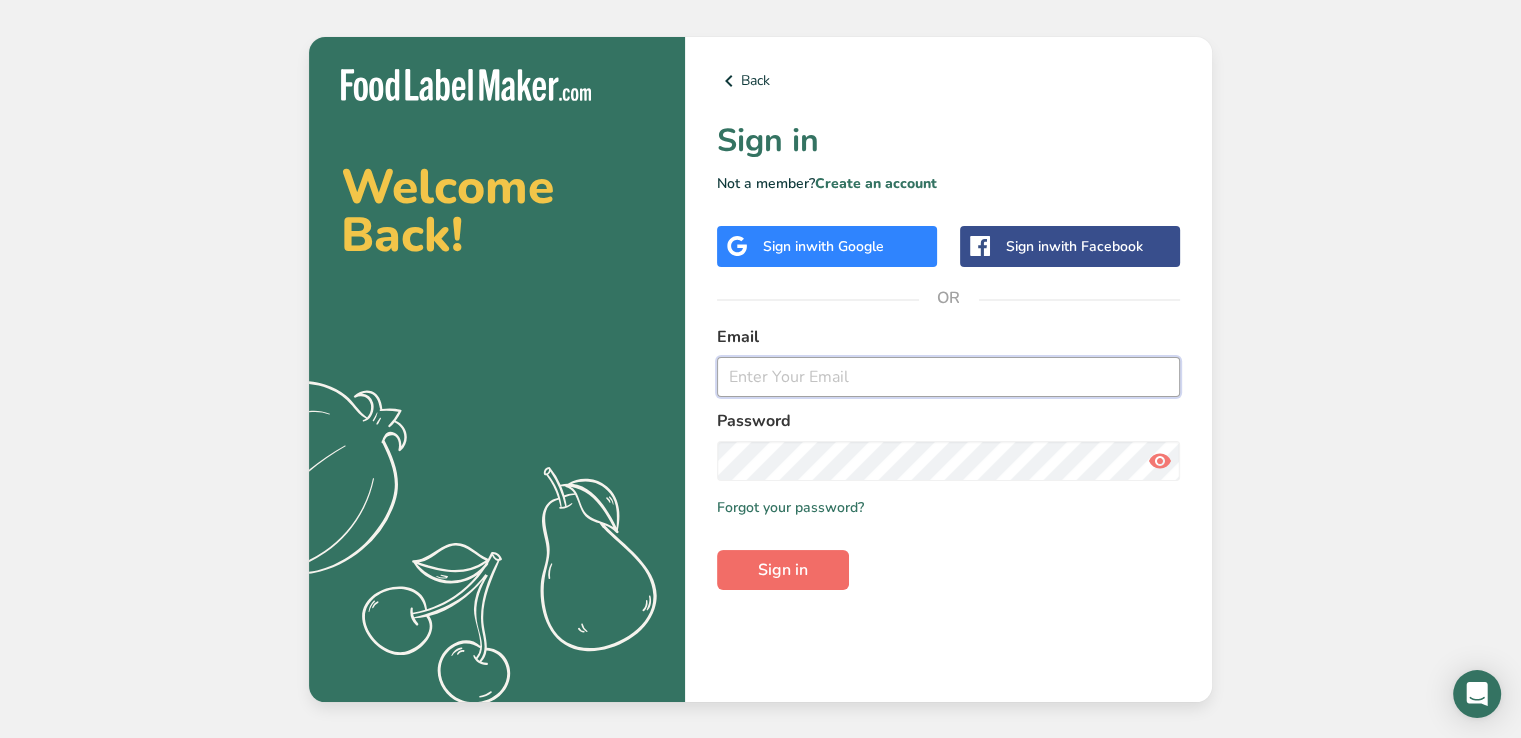 type on "[EMAIL_ADDRESS][DOMAIN_NAME]" 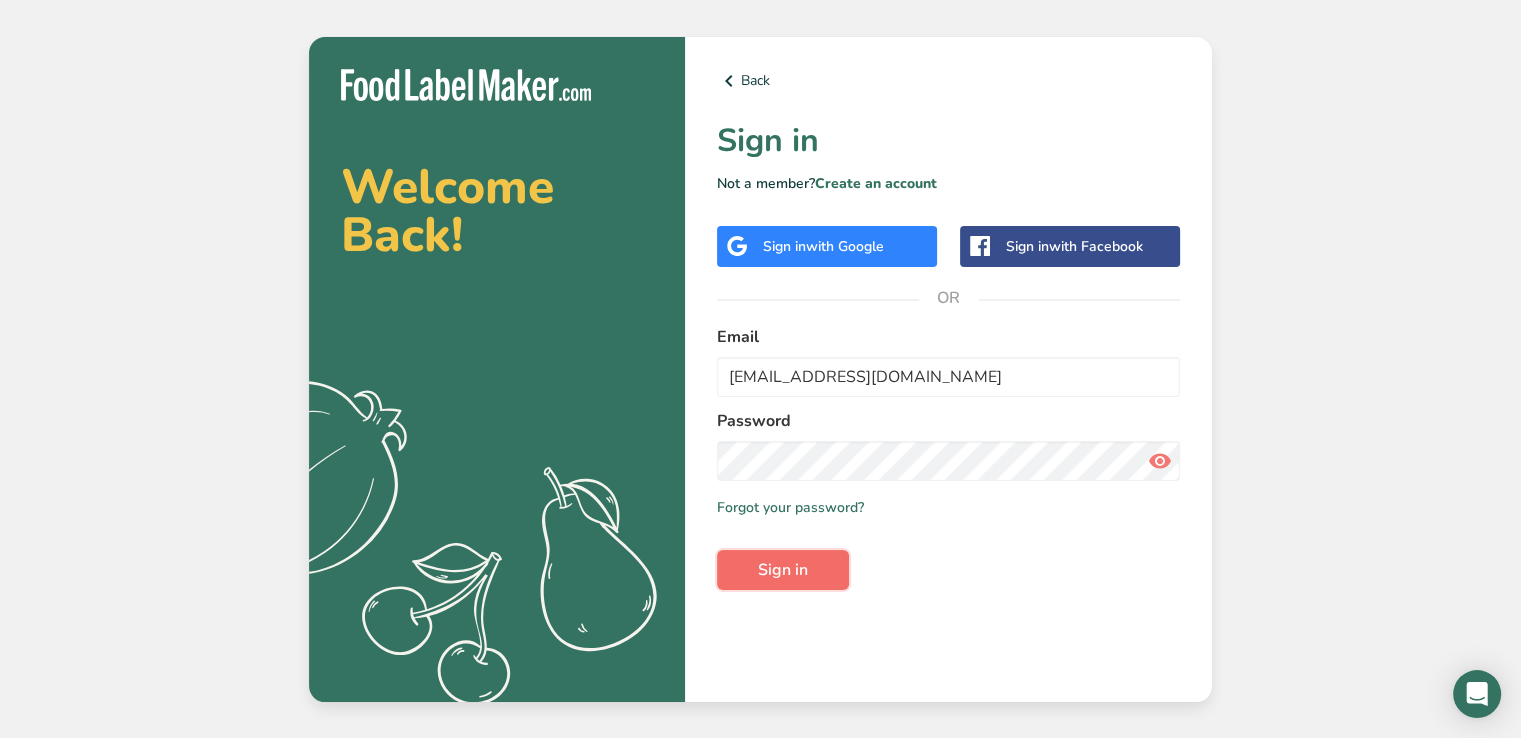 click on "Sign in" at bounding box center (783, 570) 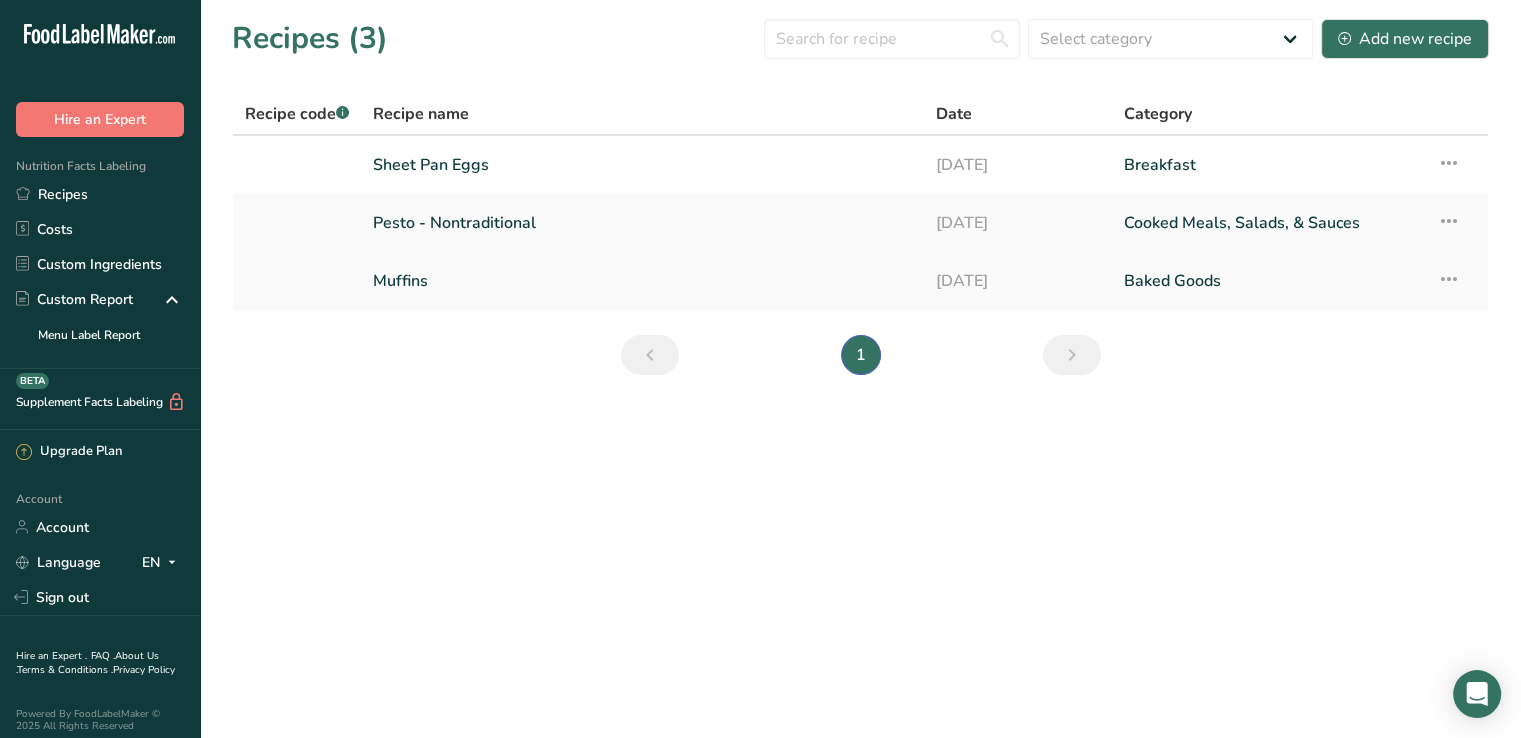 click on "Muffins" at bounding box center [642, 281] 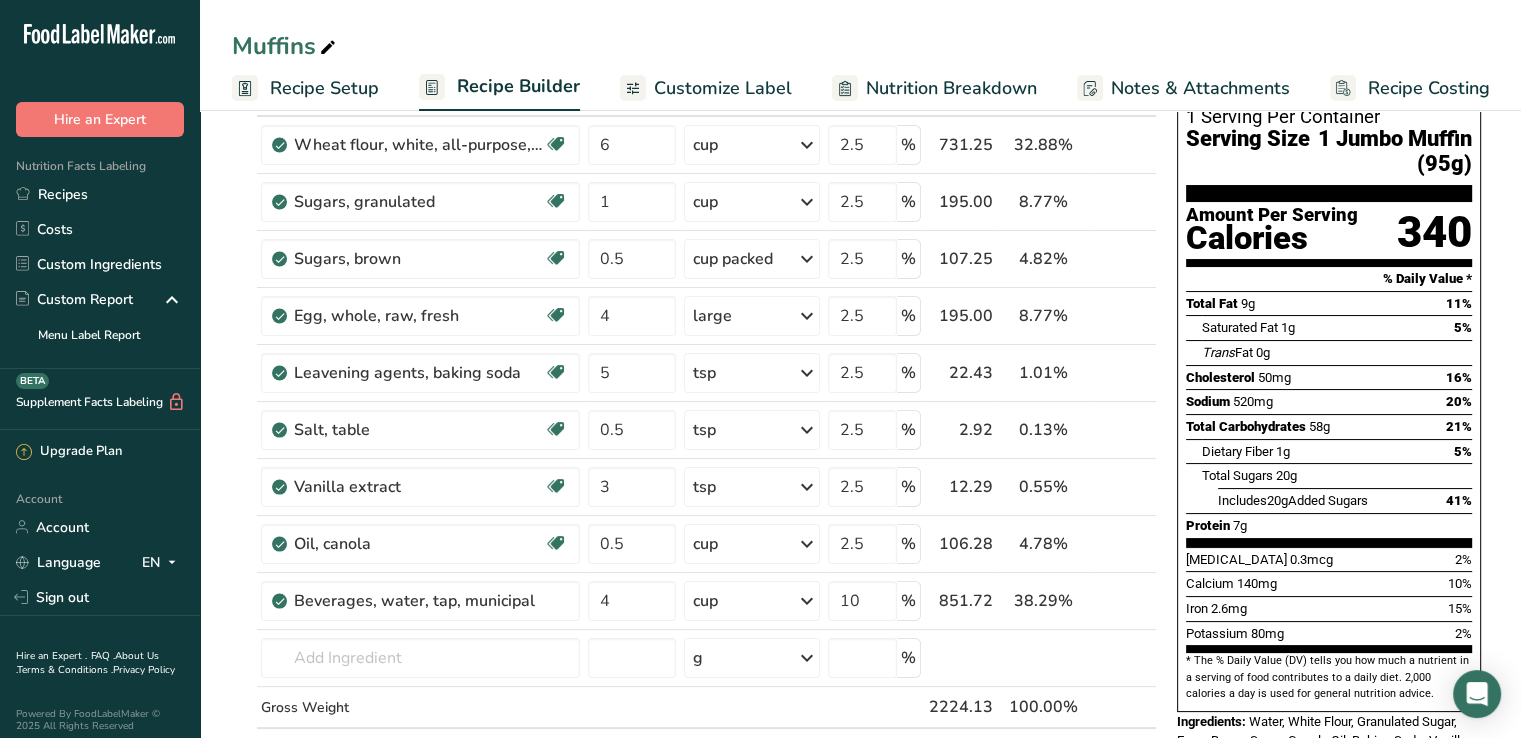 scroll, scrollTop: 0, scrollLeft: 0, axis: both 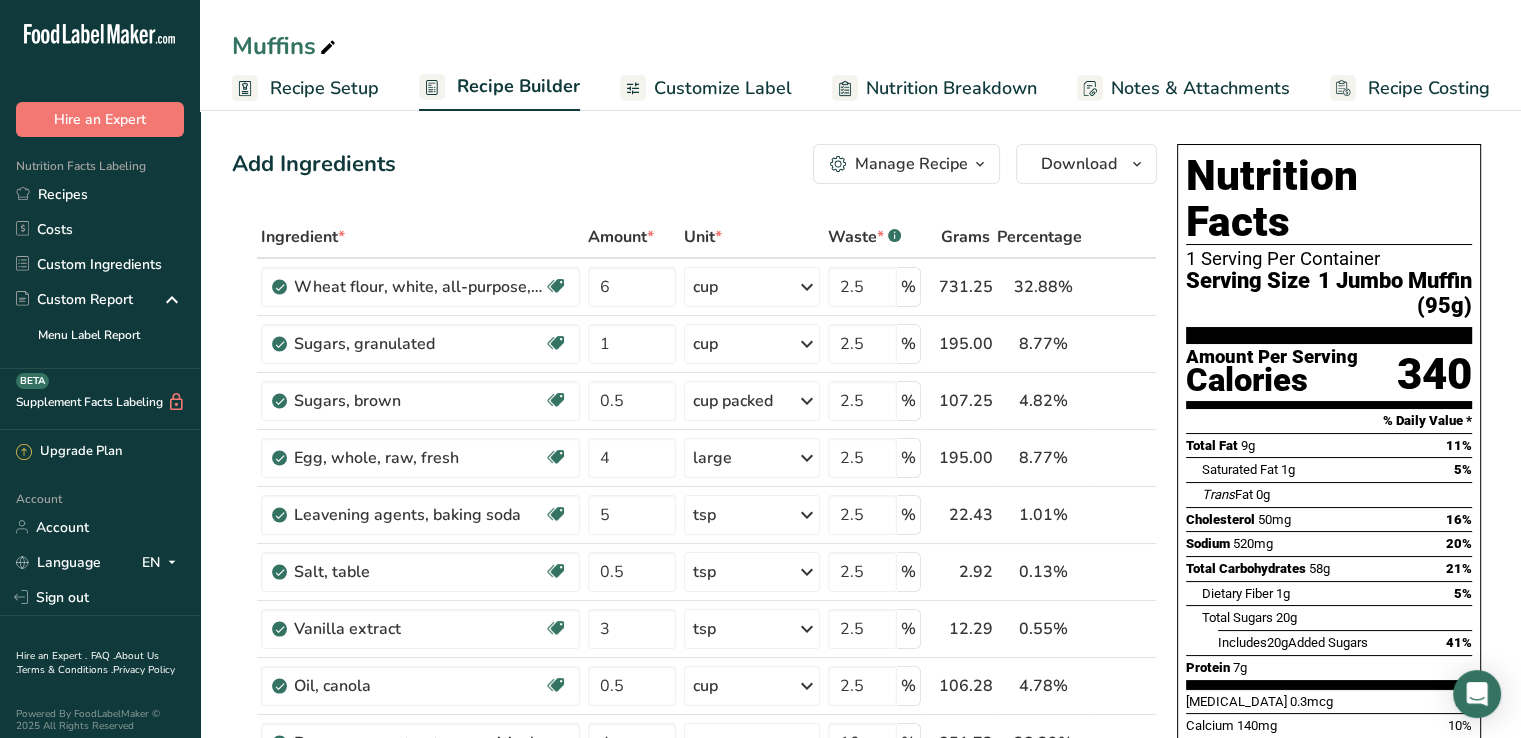 click on "Customize Label" at bounding box center (723, 88) 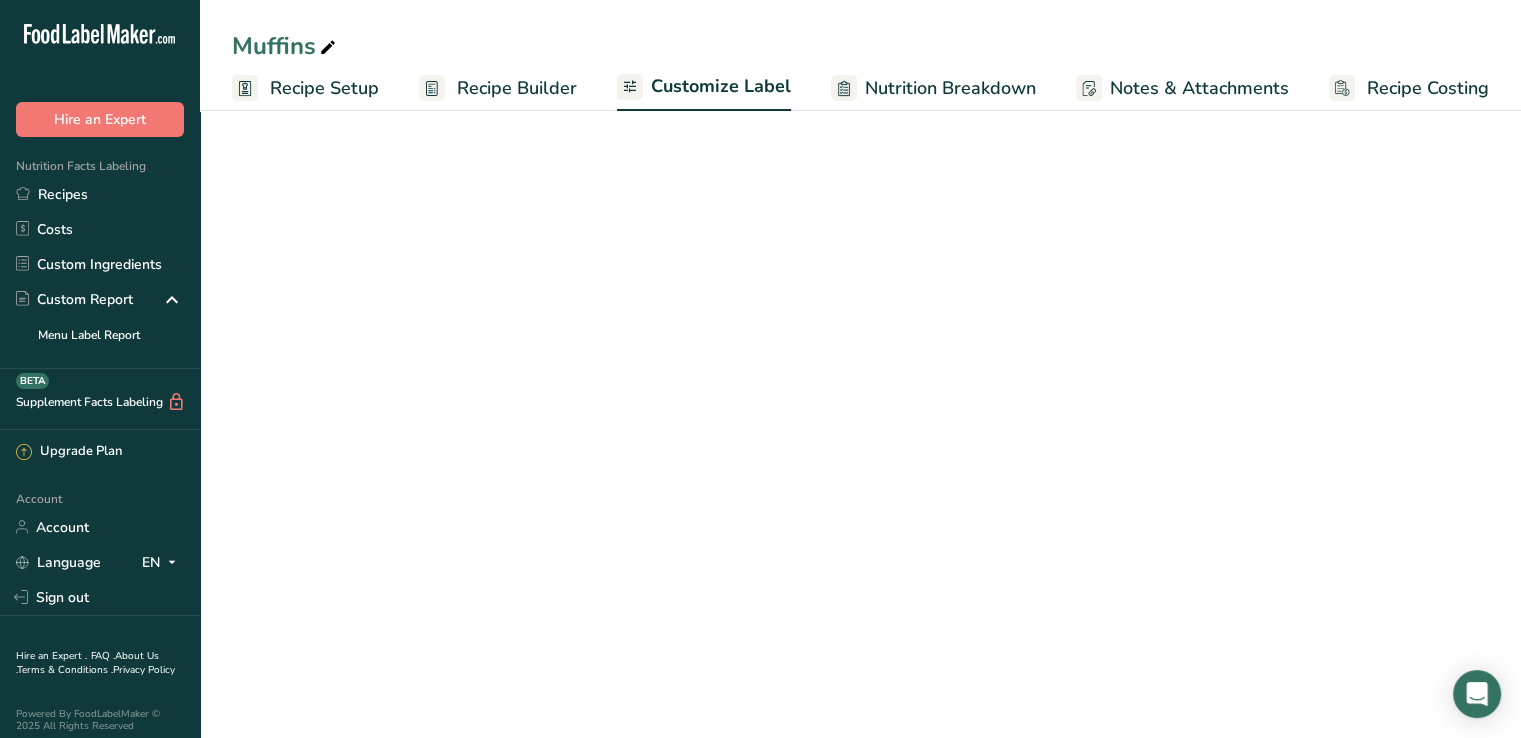scroll, scrollTop: 0, scrollLeft: 0, axis: both 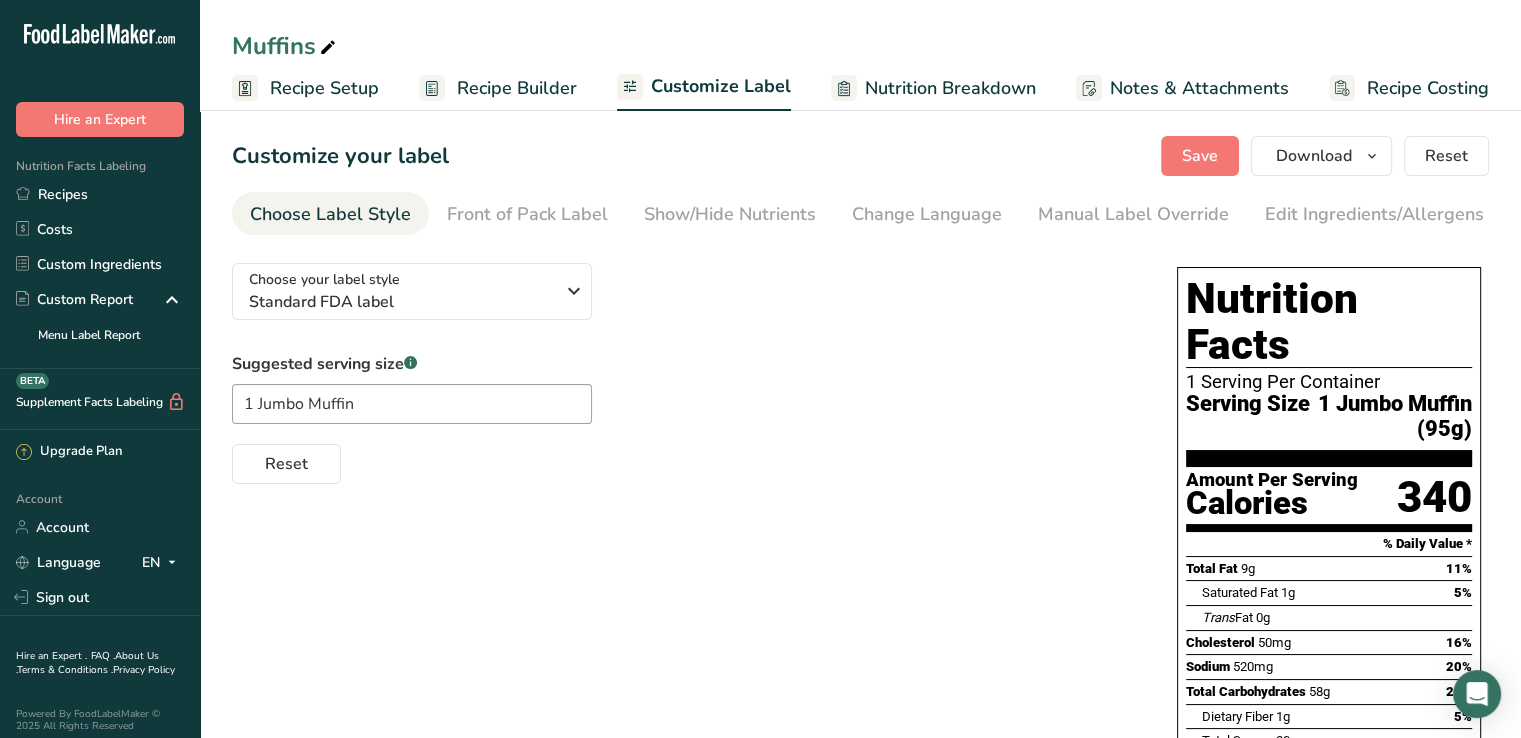 click on "Nutrition Breakdown" at bounding box center (933, 88) 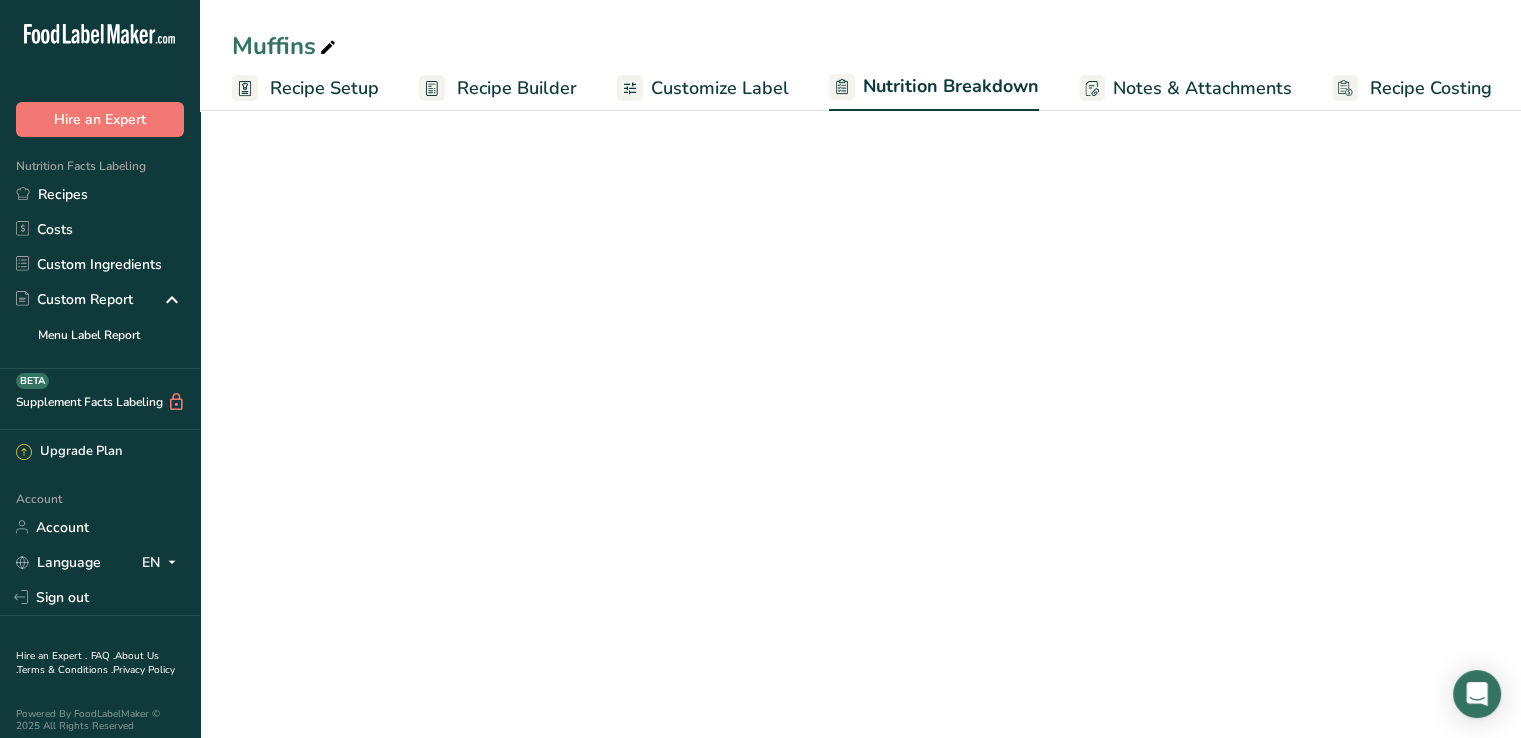 scroll, scrollTop: 0, scrollLeft: 2, axis: horizontal 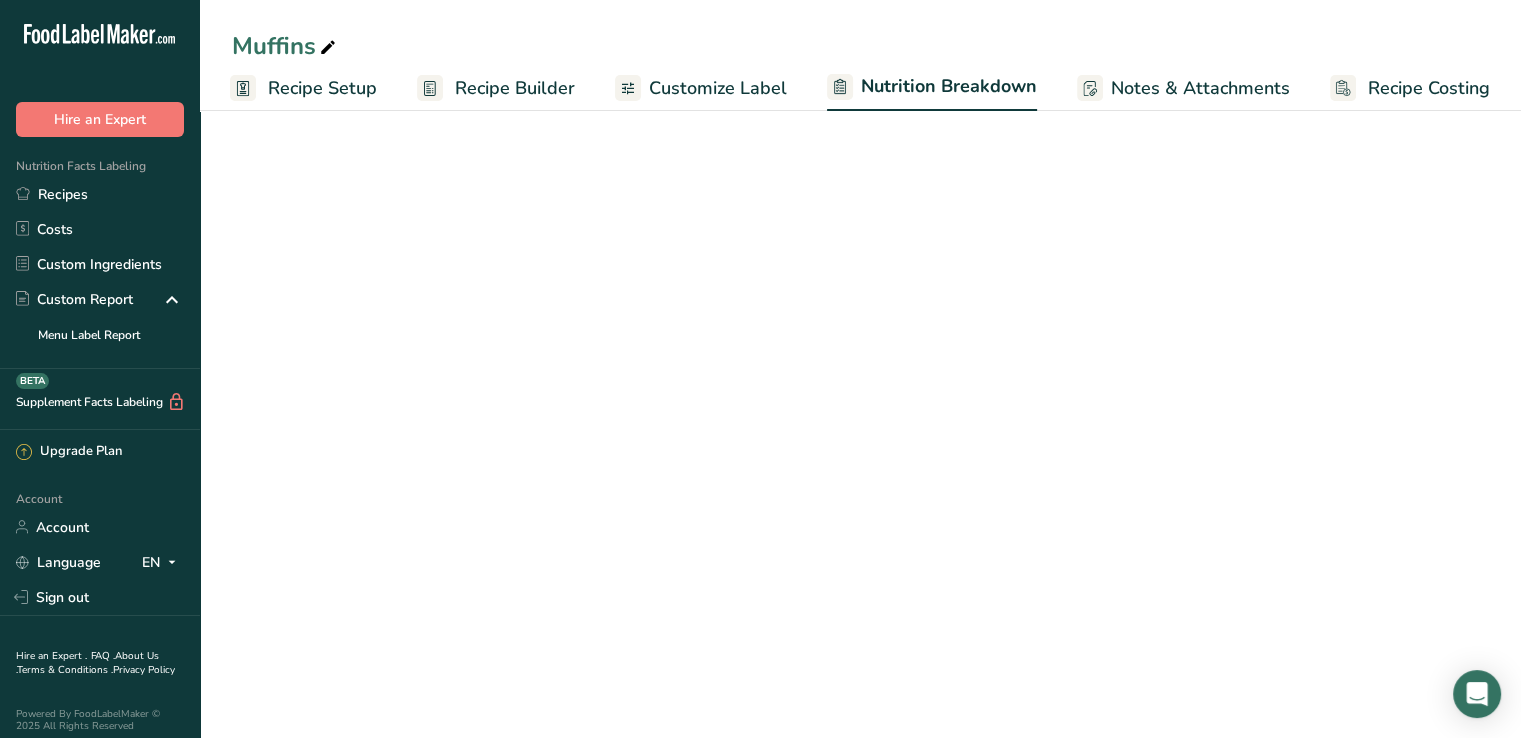 select on "Calories" 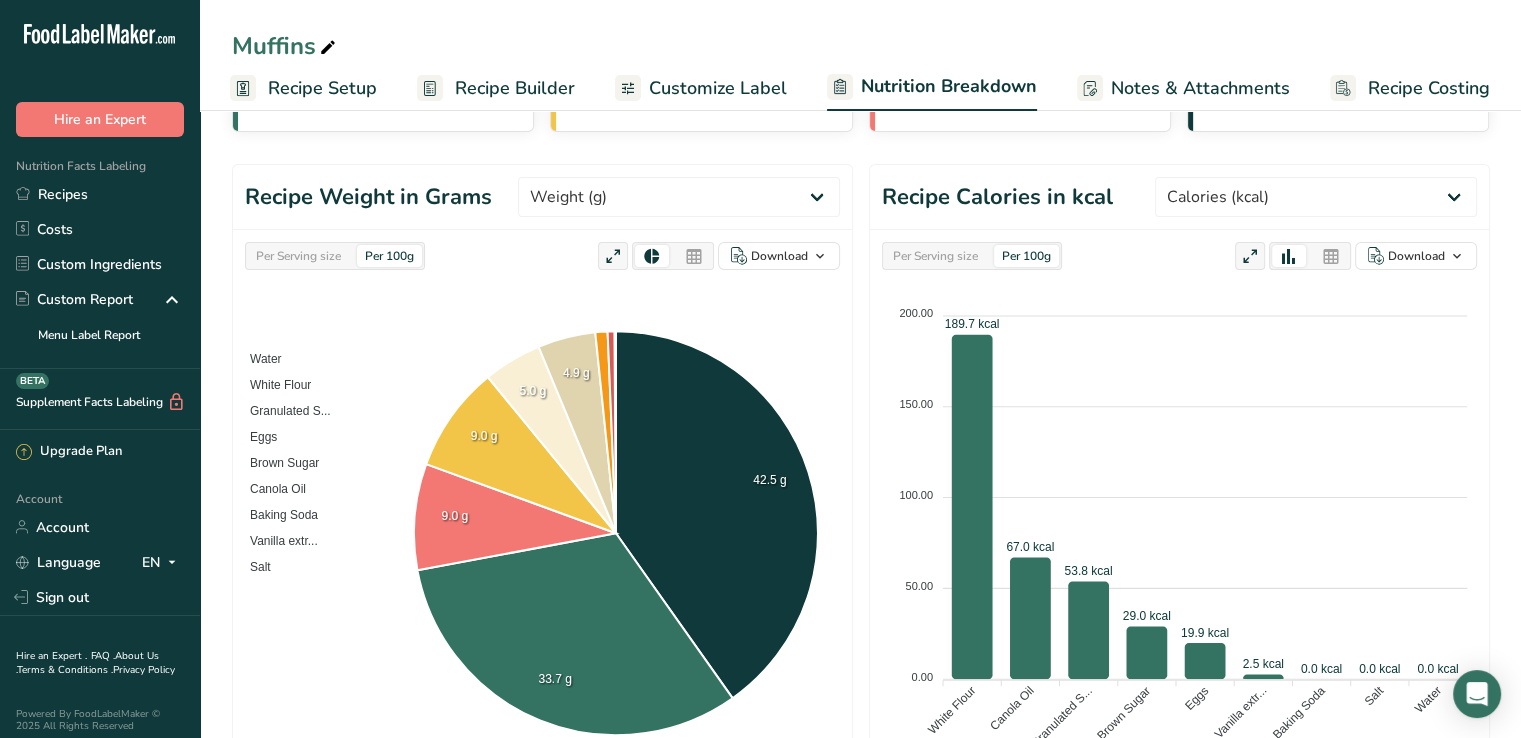 scroll, scrollTop: 176, scrollLeft: 0, axis: vertical 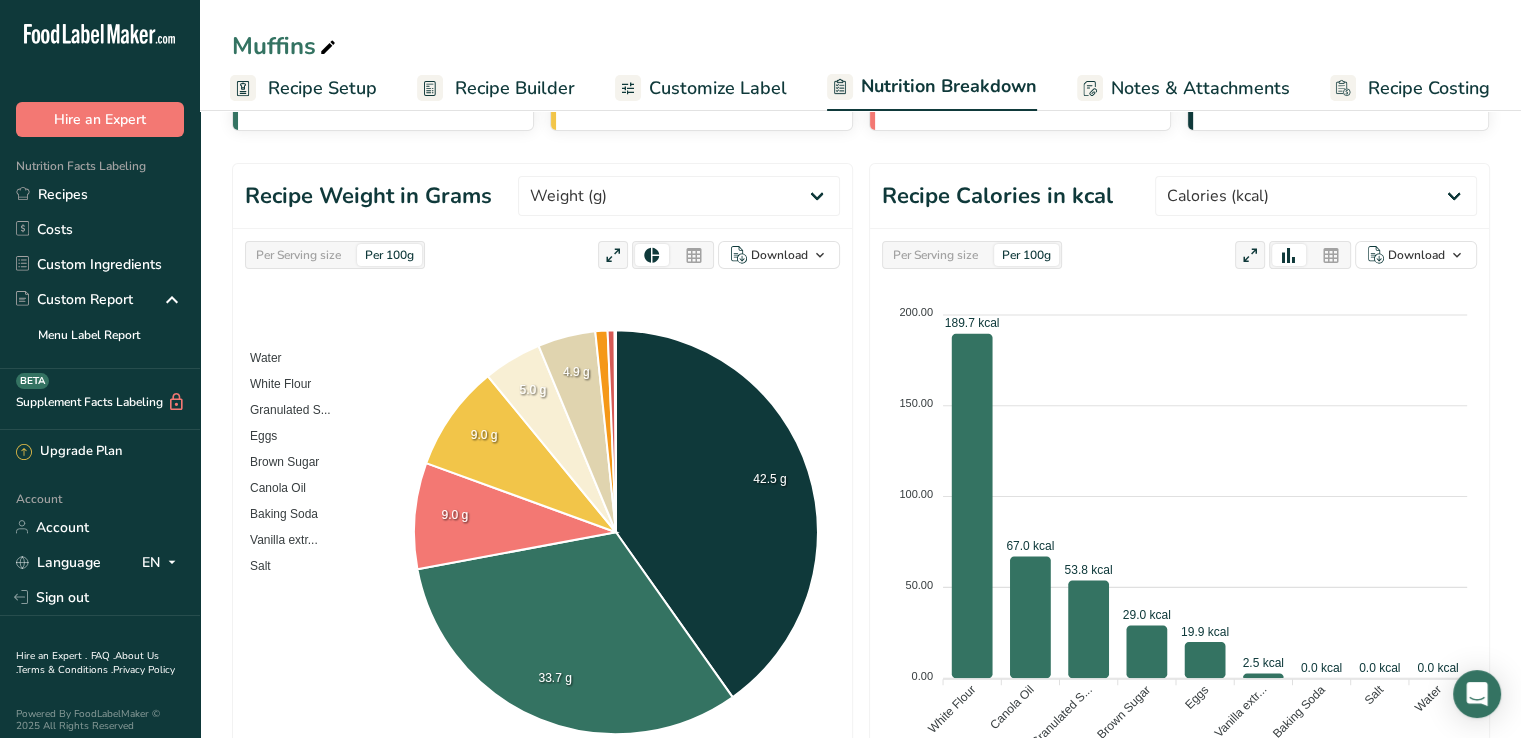 click on "Recipe Setup" at bounding box center [303, 88] 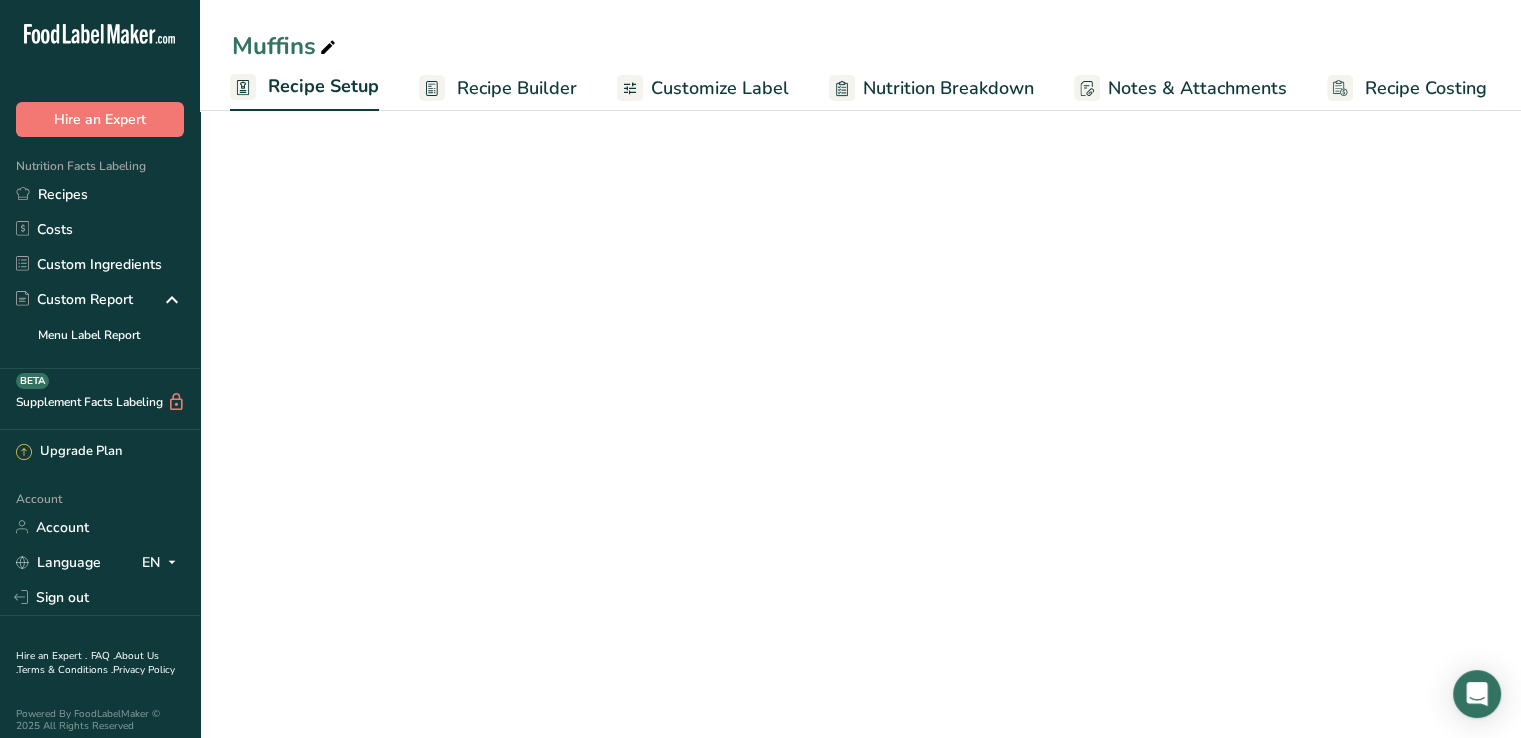 scroll, scrollTop: 0, scrollLeft: 0, axis: both 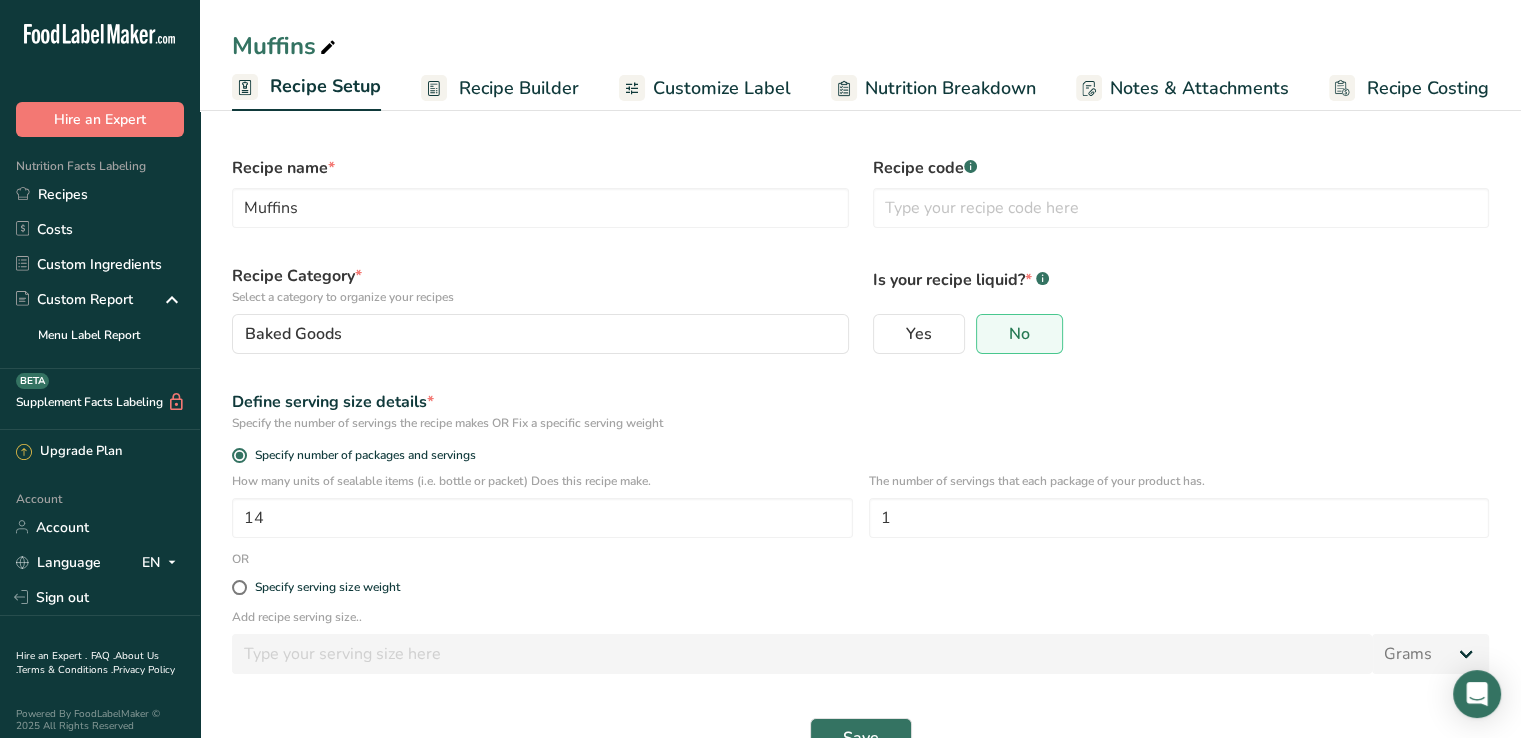 click on "Recipe Builder" at bounding box center (519, 88) 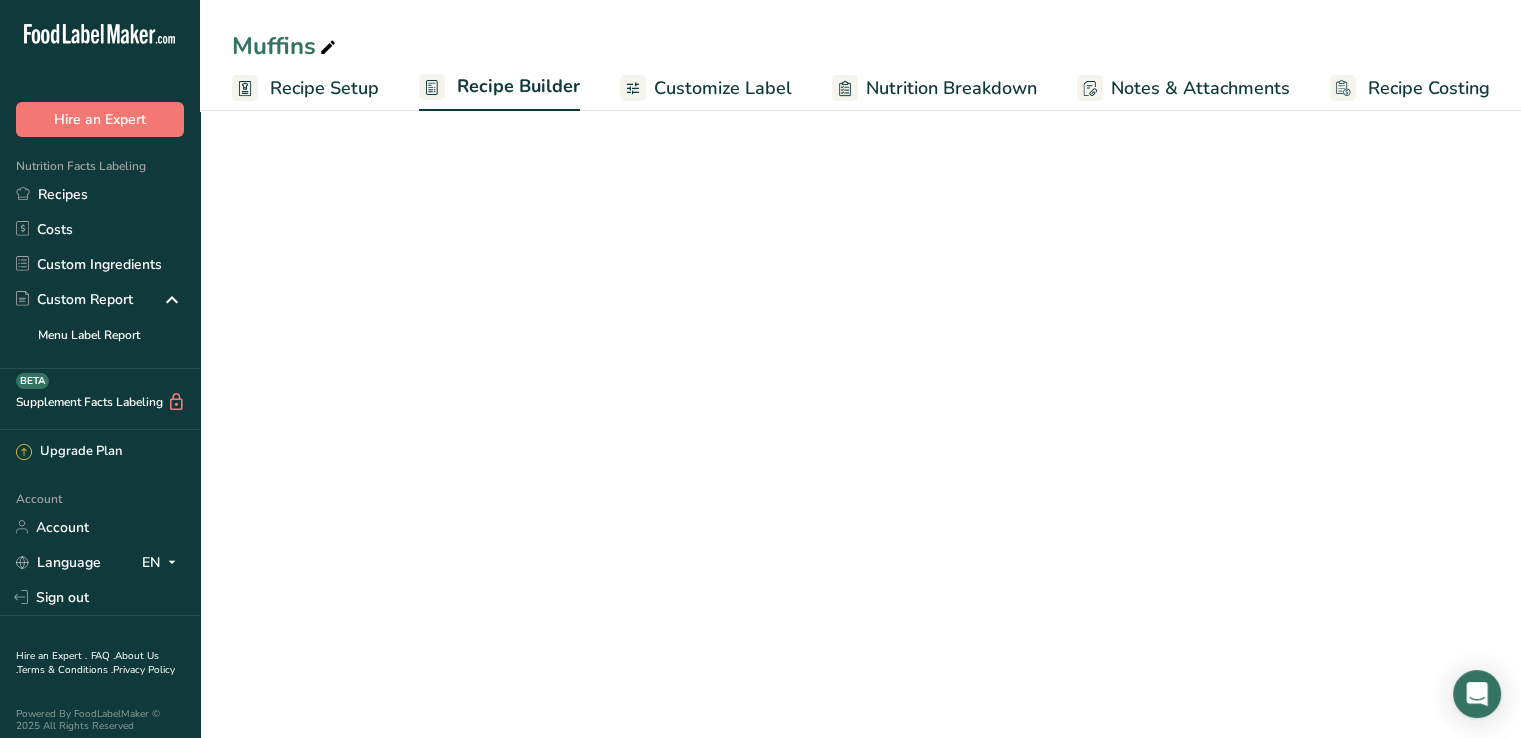 scroll, scrollTop: 0, scrollLeft: 0, axis: both 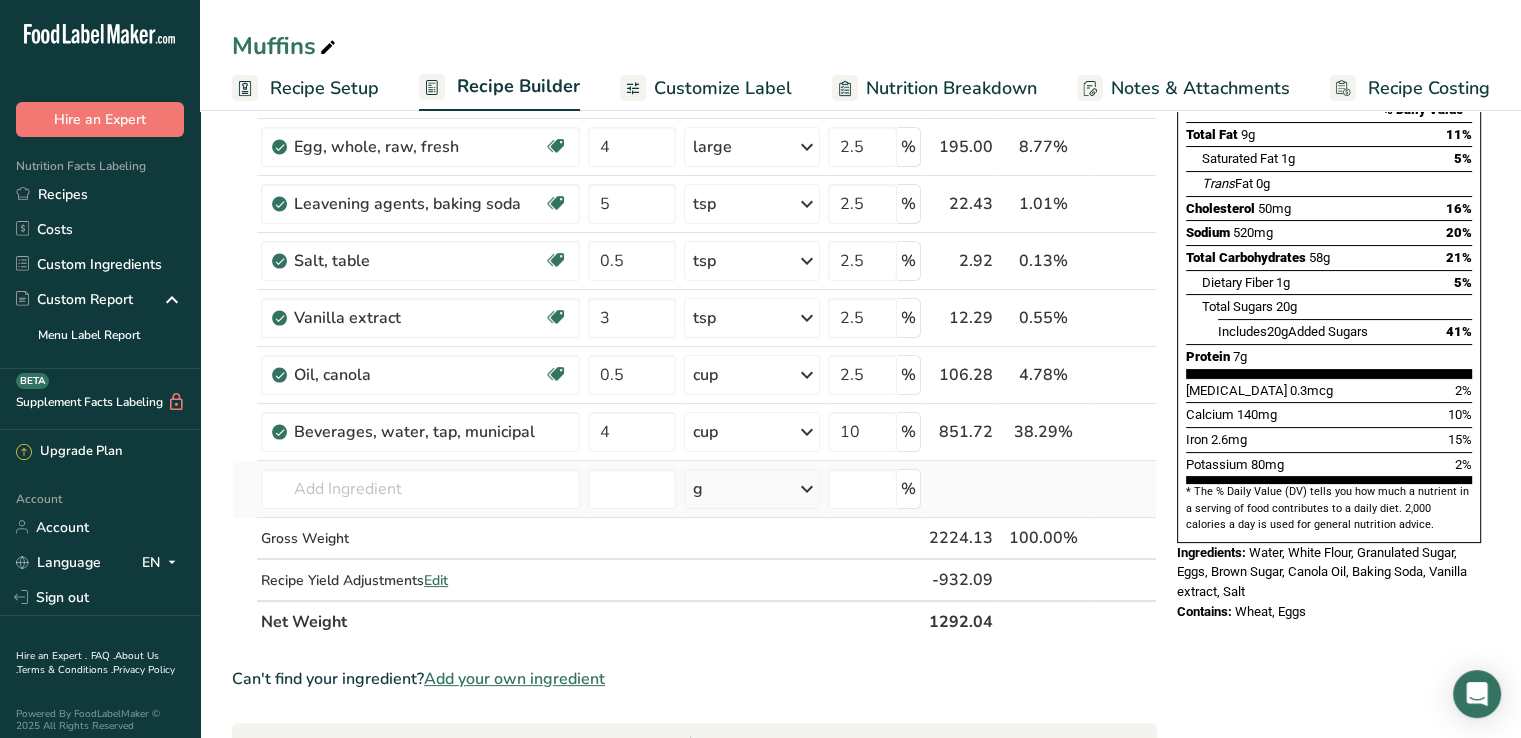 click on "Almond flour
Milk, whole, 3.25% milkfat, without added vitamin A and [MEDICAL_DATA]
Beef, tenderloin, steak, separable lean only, trimmed to 1/8" fat, all grades, raw
Beef, grass-fed, strip steaks, lean only, raw
Beef, ground, 70% lean meat / 30% fat, raw
See full Results" at bounding box center (420, 489) 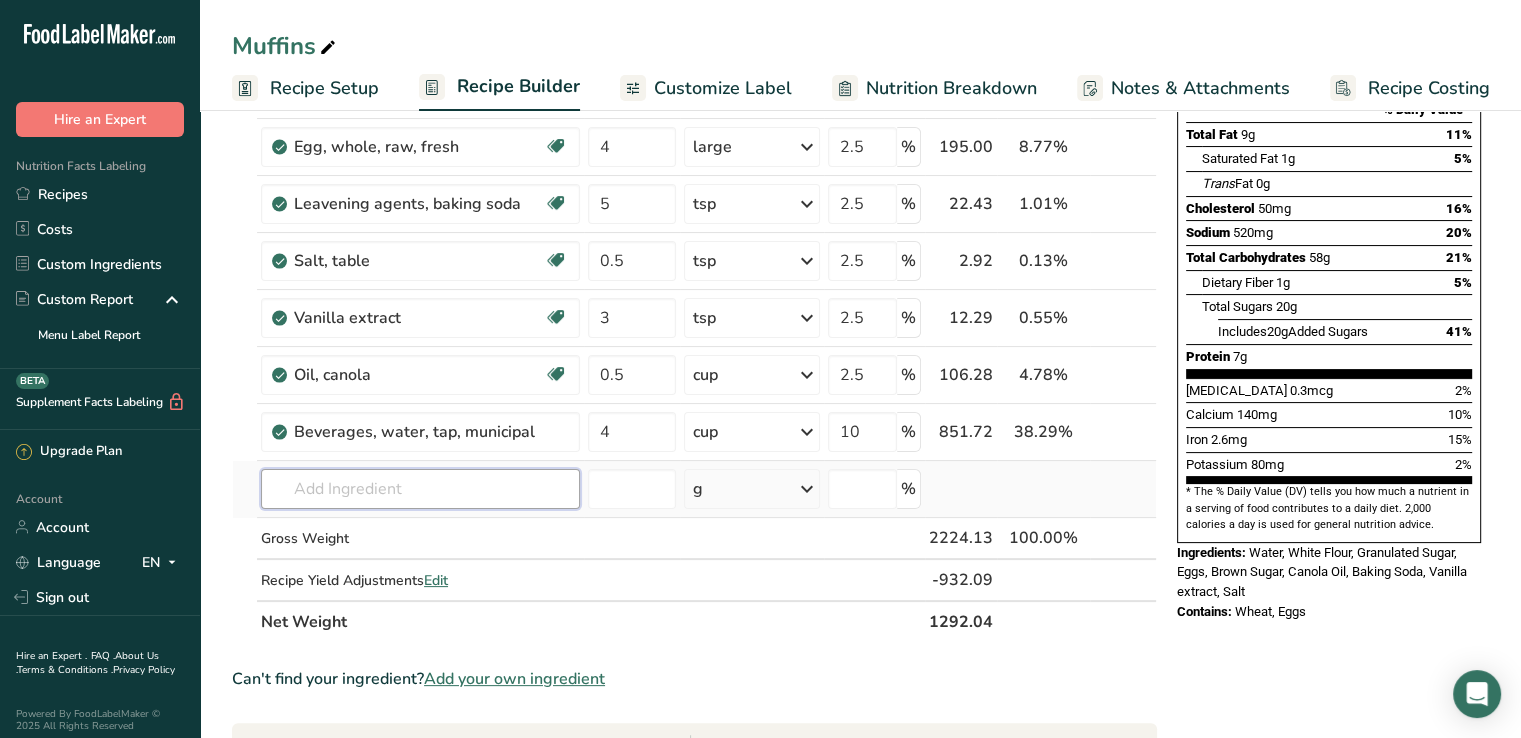 click at bounding box center (420, 489) 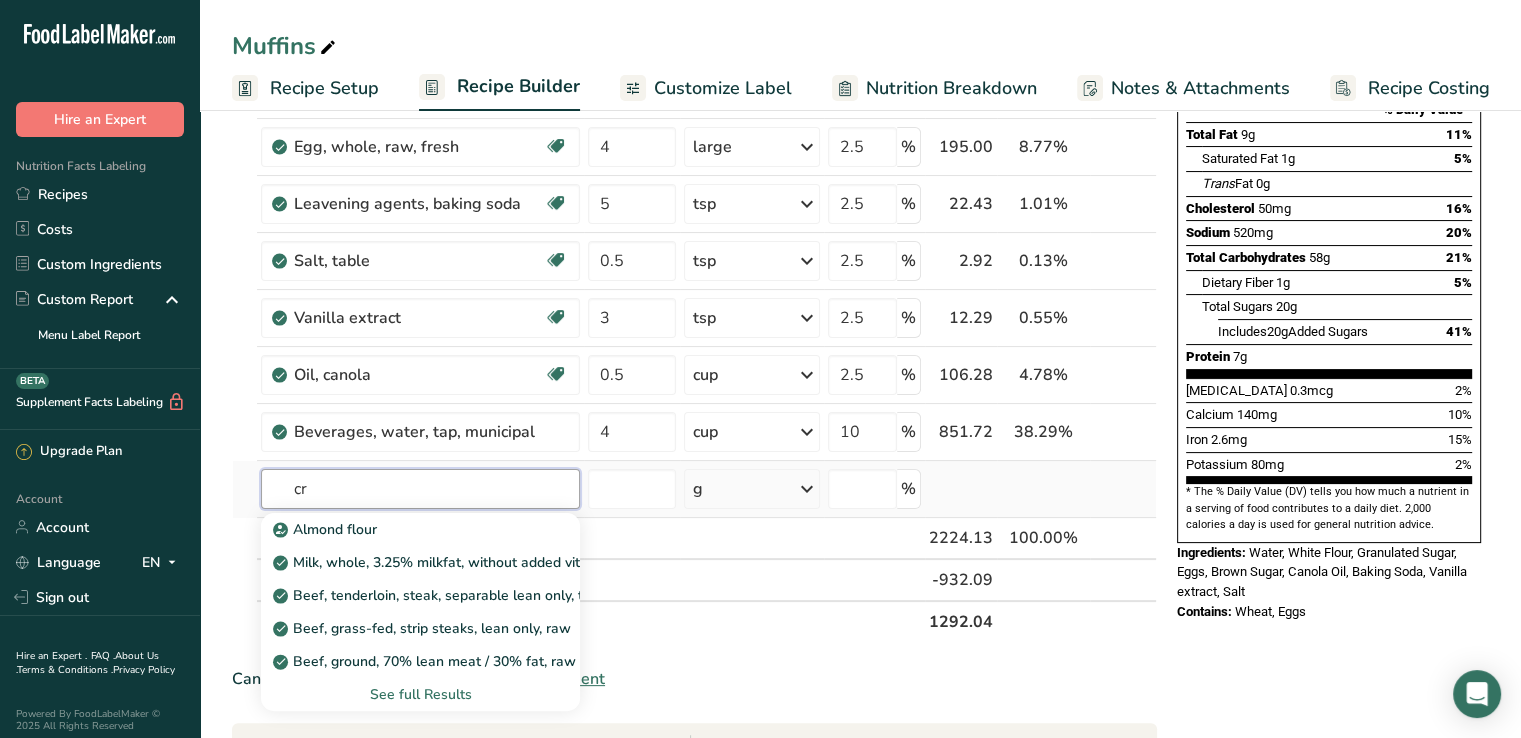type on "c" 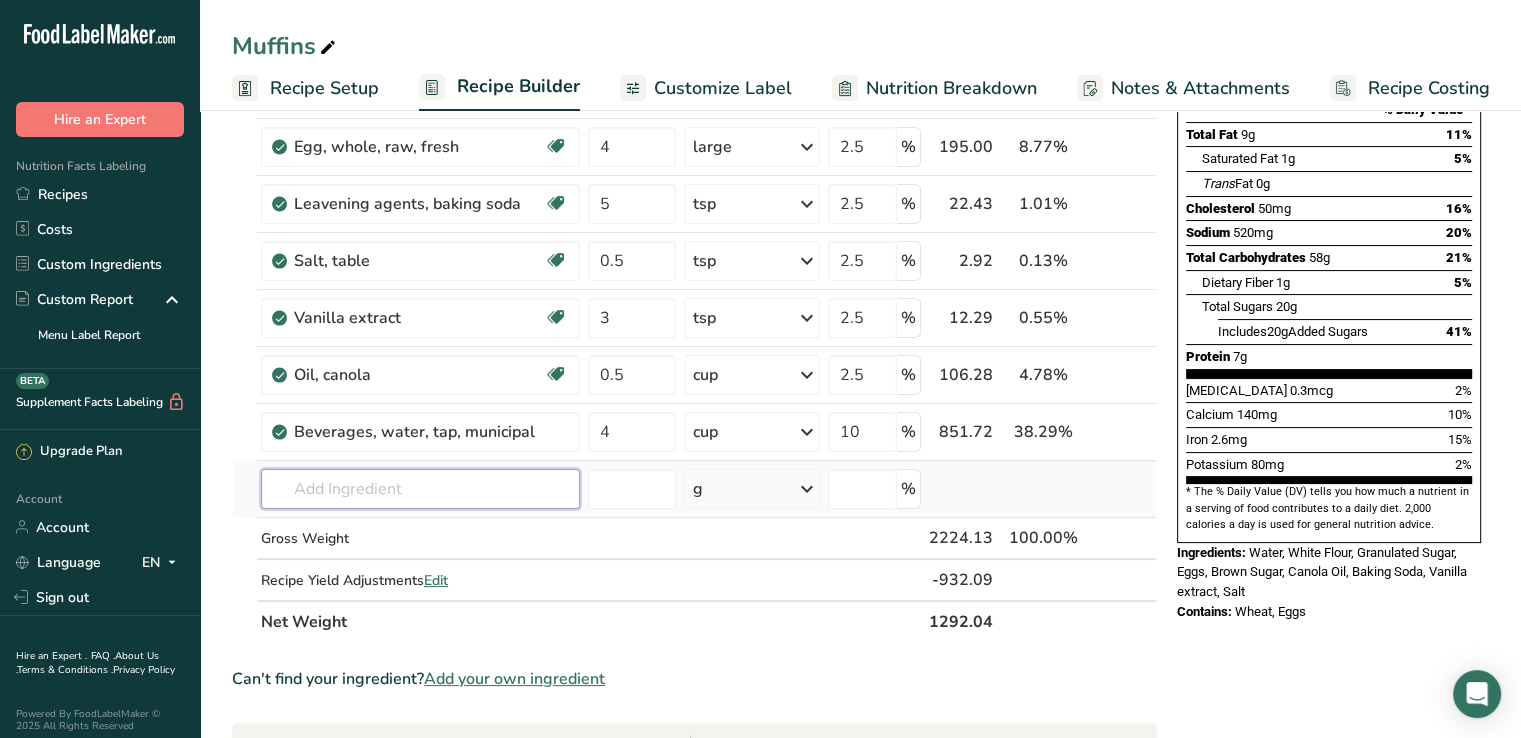 scroll, scrollTop: 20, scrollLeft: 0, axis: vertical 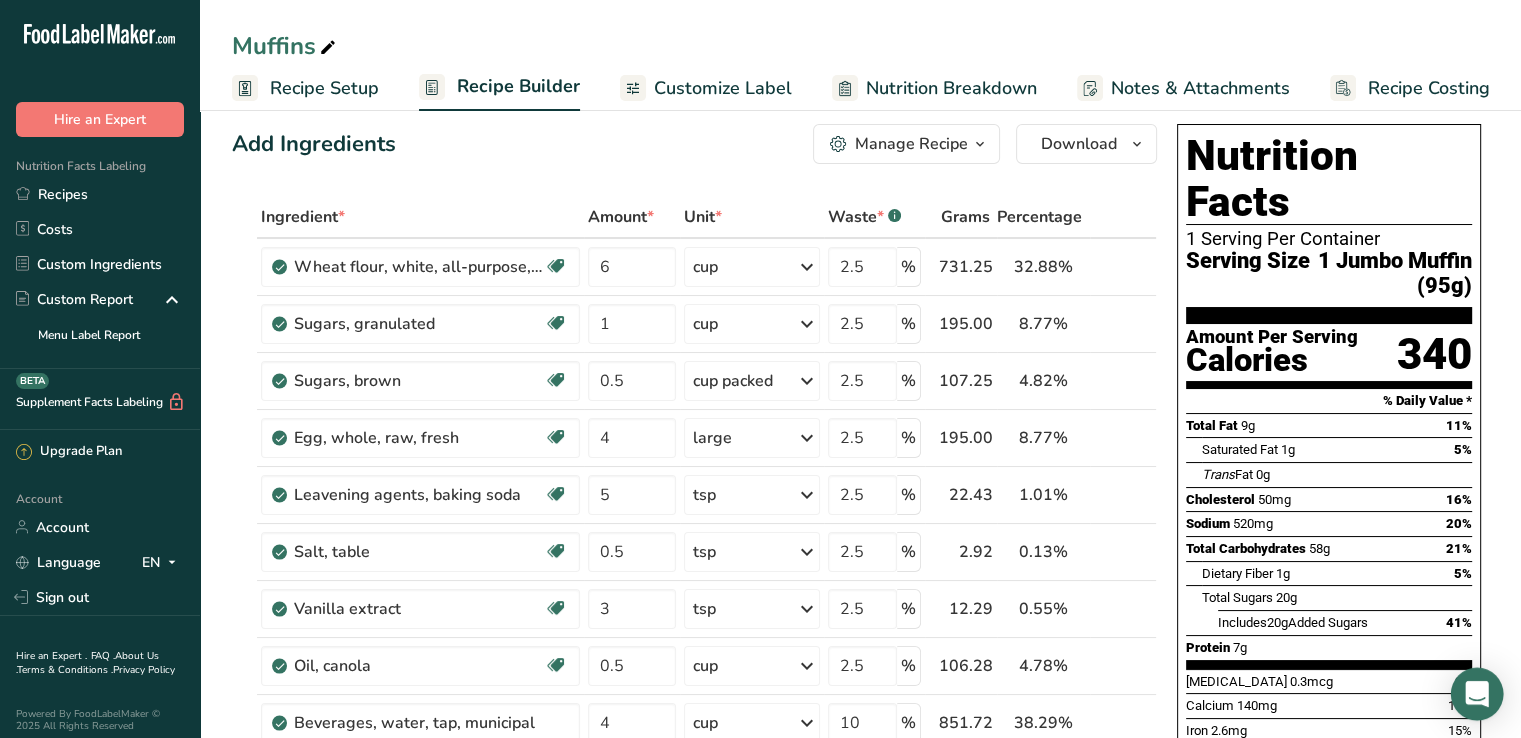 drag, startPoint x: 1504, startPoint y: 687, endPoint x: 1491, endPoint y: 693, distance: 14.3178215 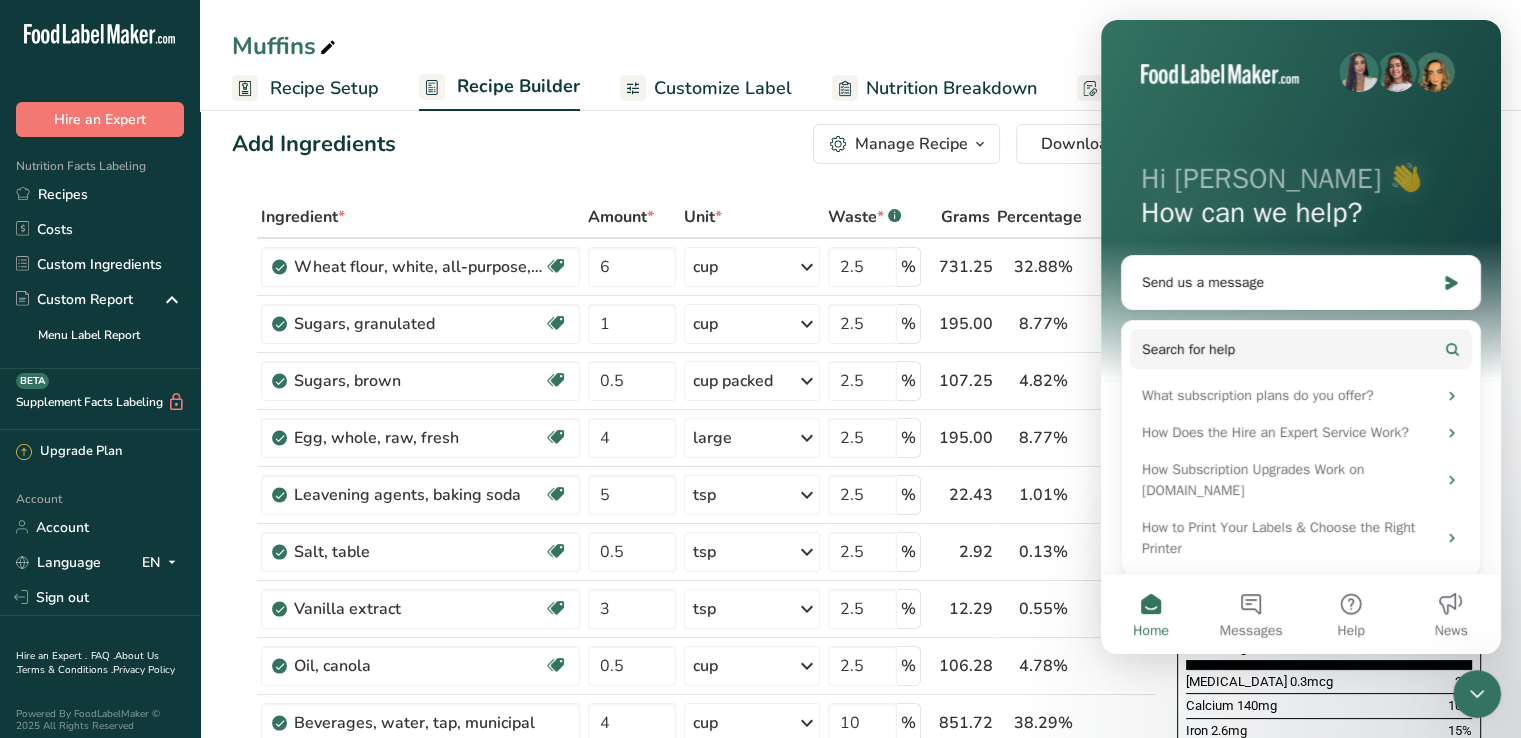 scroll, scrollTop: 0, scrollLeft: 0, axis: both 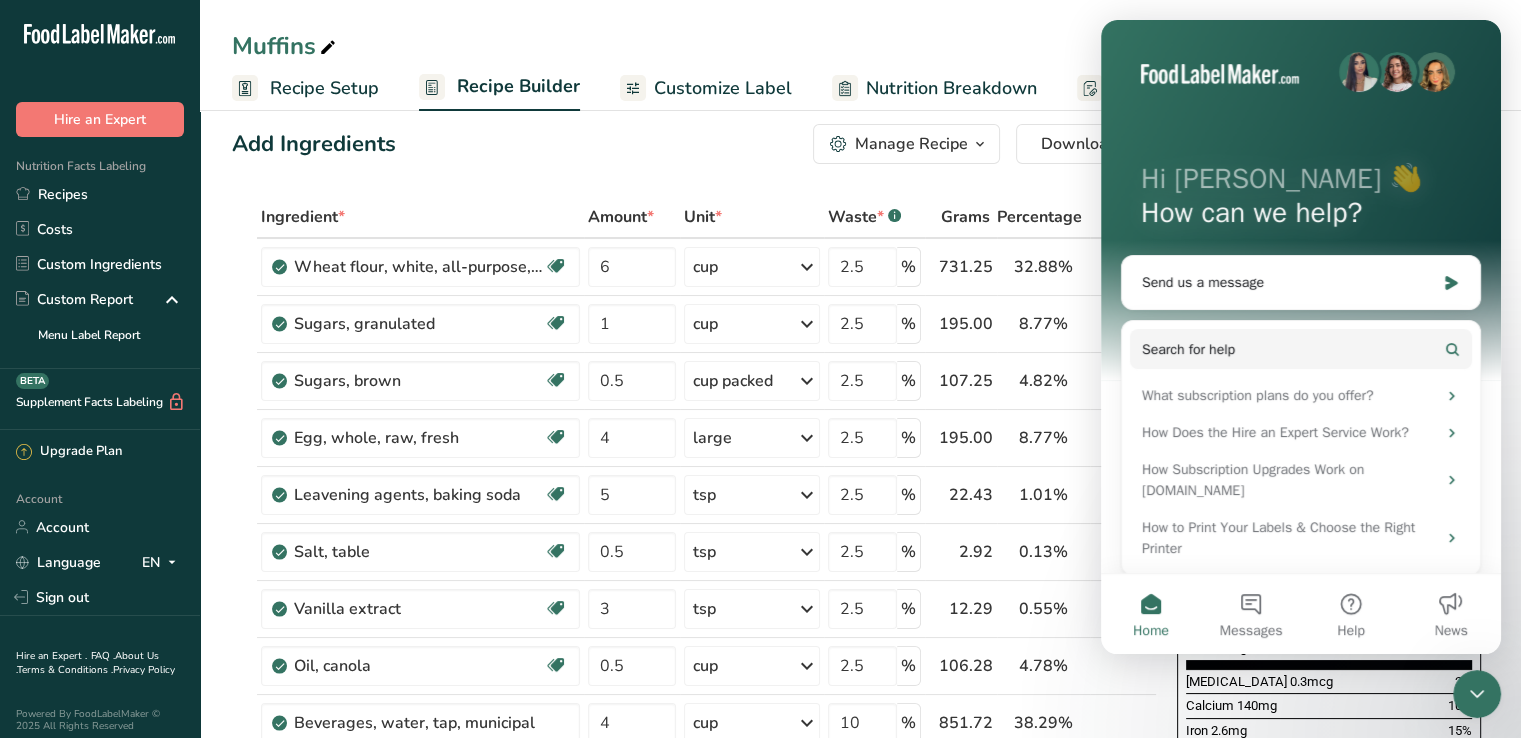 click on "Add Ingredients
Manage Recipe         Delete Recipe           Duplicate Recipe             Scale Recipe             Save as Sub-Recipe   .a-a{fill:#347362;}.b-a{fill:#fff;}                               Nutrition Breakdown                 Recipe Card
NEW
[MEDICAL_DATA] Pattern Report           Activity History
Download
Choose your preferred label style
Standard FDA label
Standard FDA label
The most common format for nutrition facts labels in compliance with the FDA's typeface, style and requirements
Tabular FDA label
A label format compliant with the FDA regulations presented in a tabular (horizontal) display.
Linear FDA label
A simple linear display for small sized packages.
Simplified FDA label" at bounding box center [694, 144] 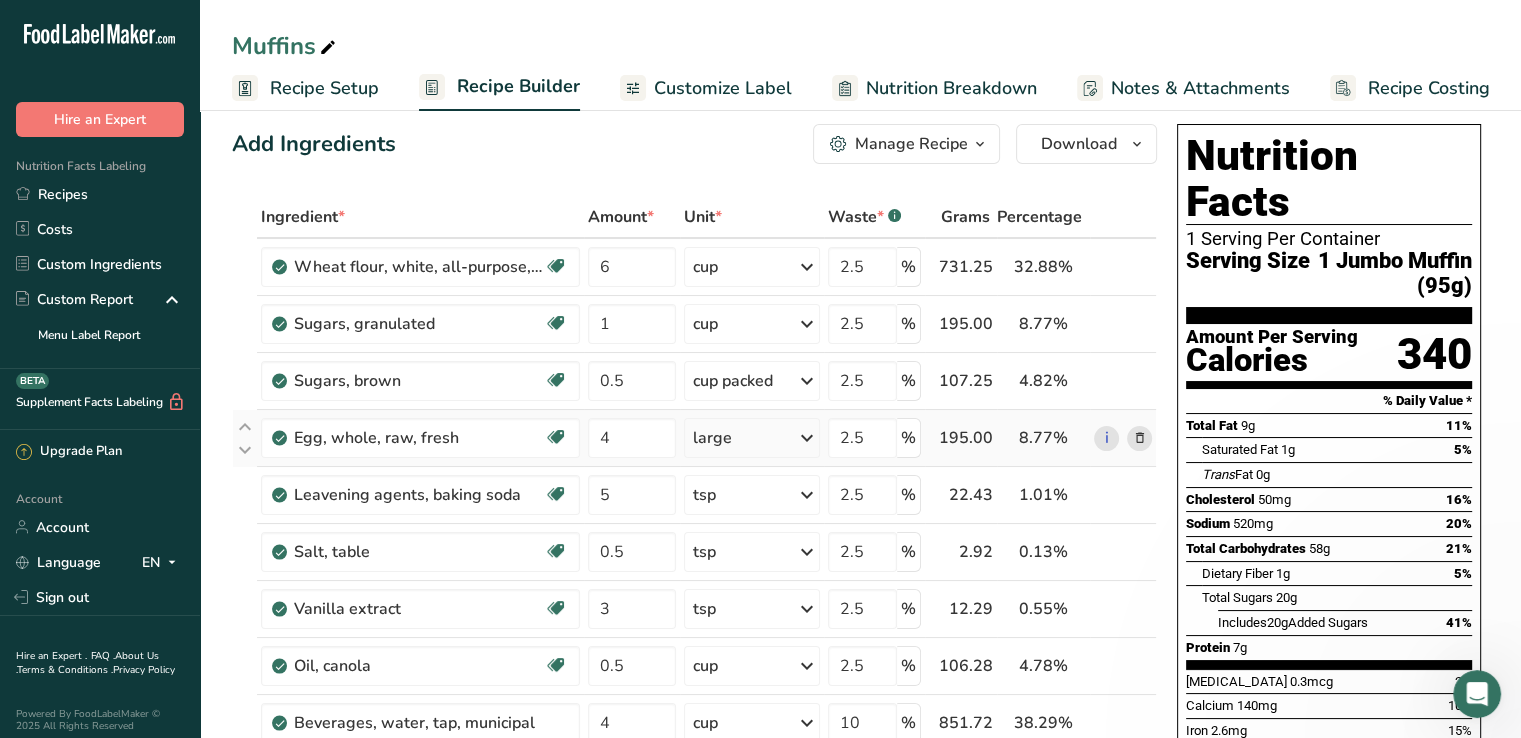 scroll, scrollTop: 0, scrollLeft: 0, axis: both 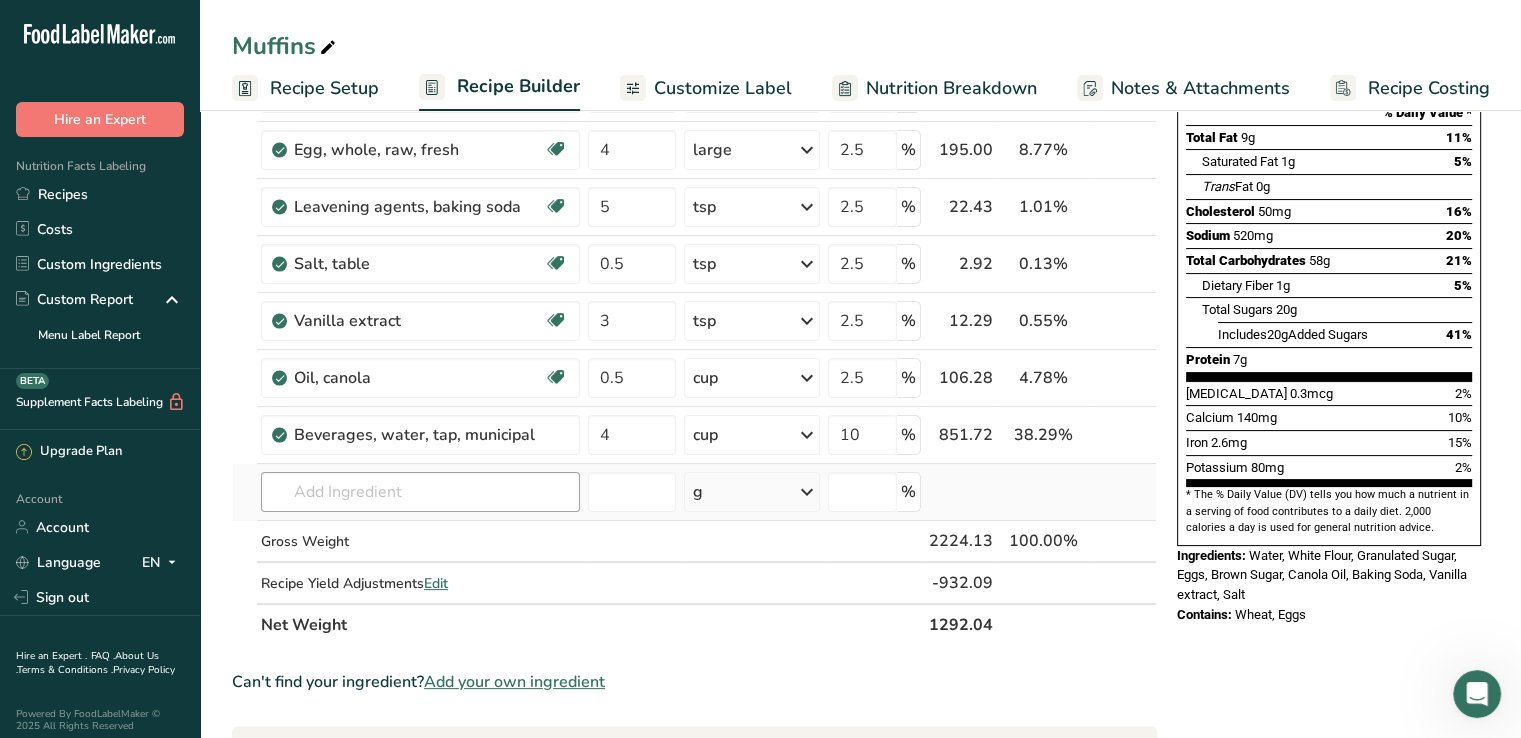 click at bounding box center [420, 492] 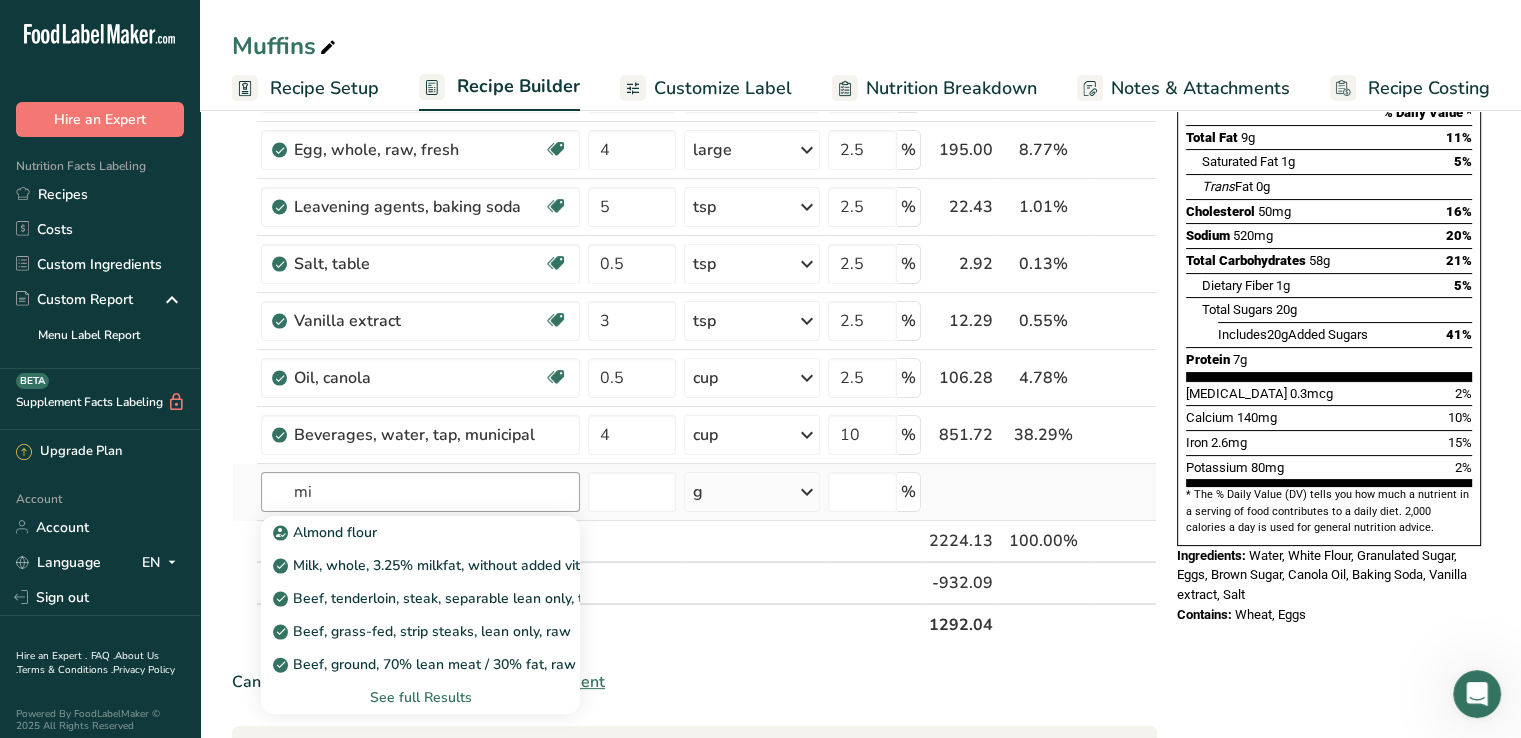type on "m" 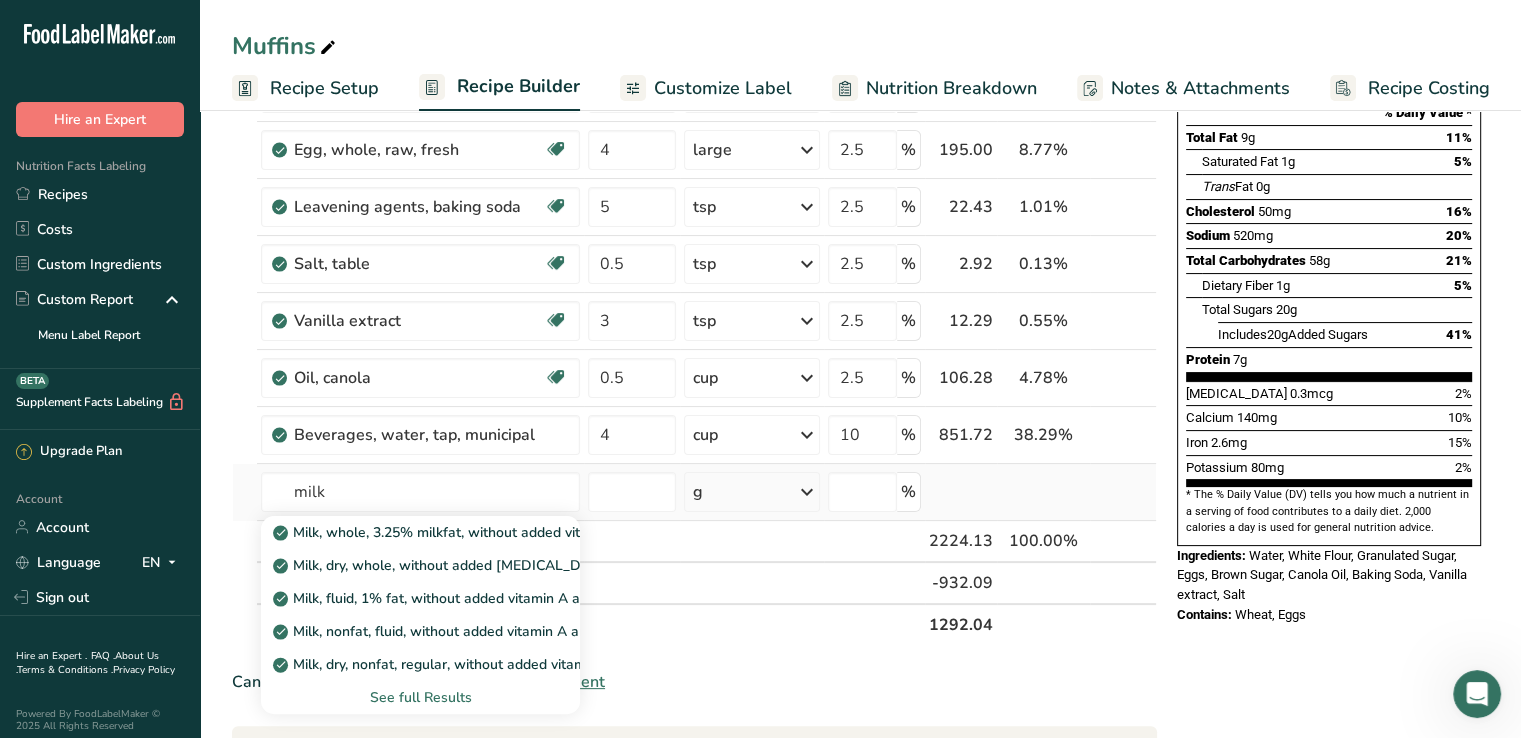 type on "milk" 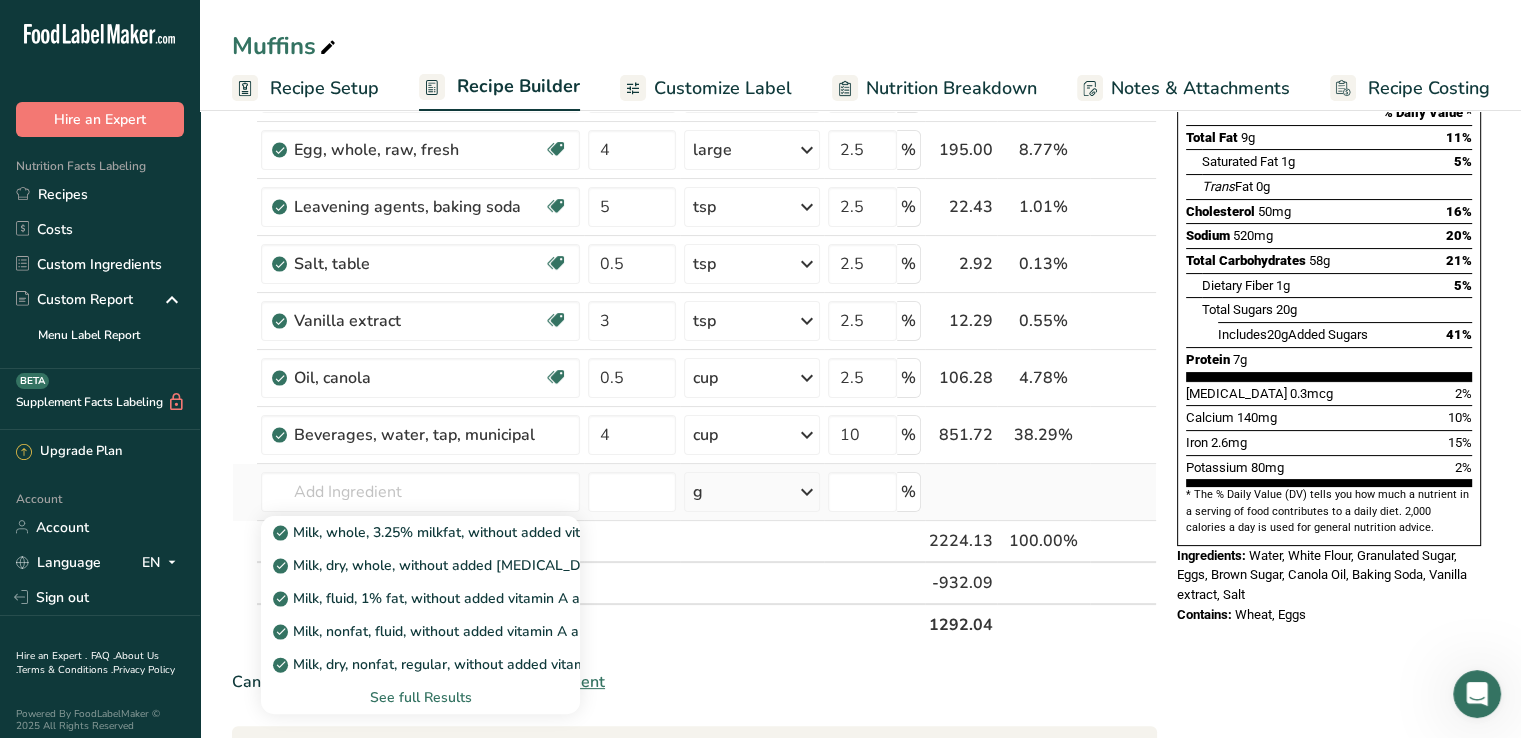click on "See full Results" at bounding box center (420, 697) 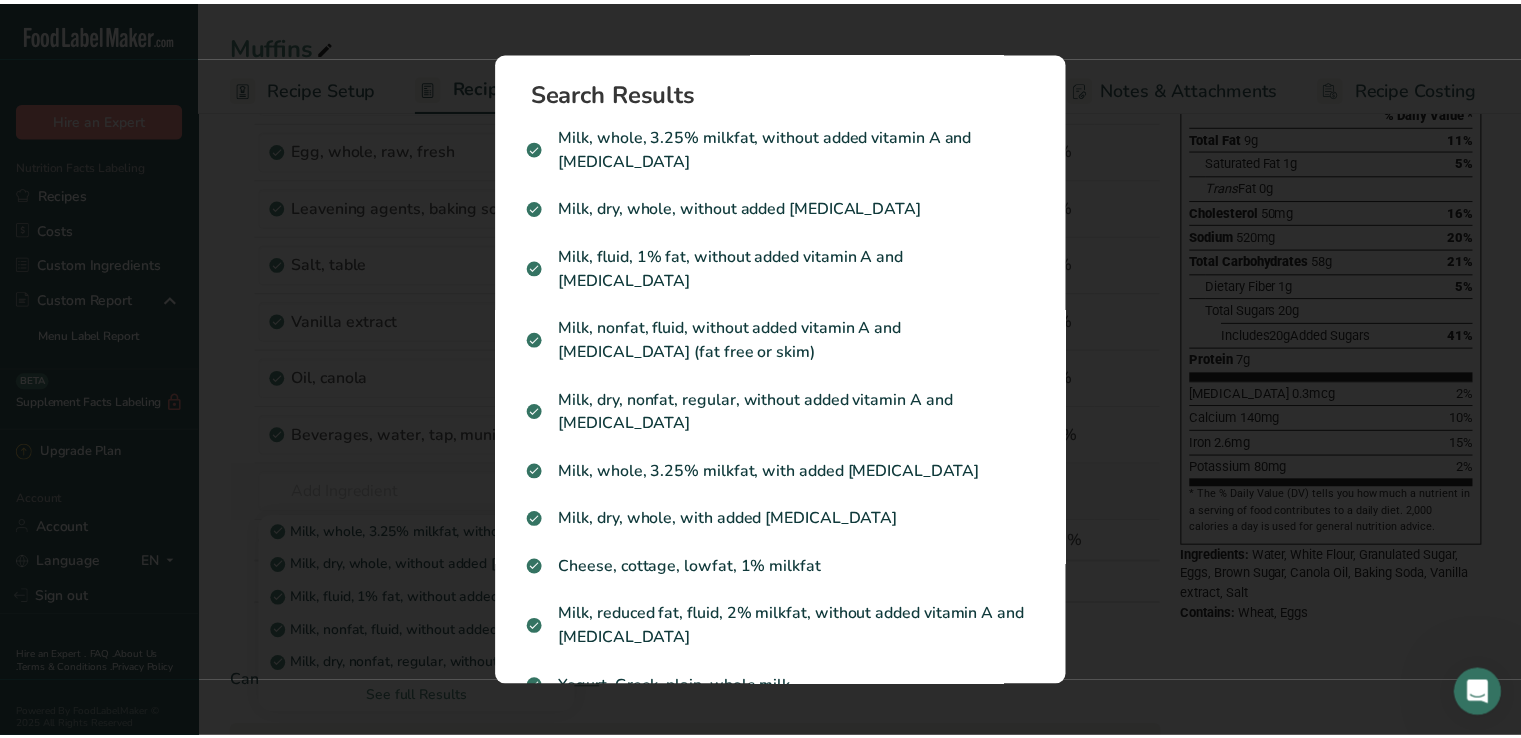 scroll, scrollTop: 0, scrollLeft: 0, axis: both 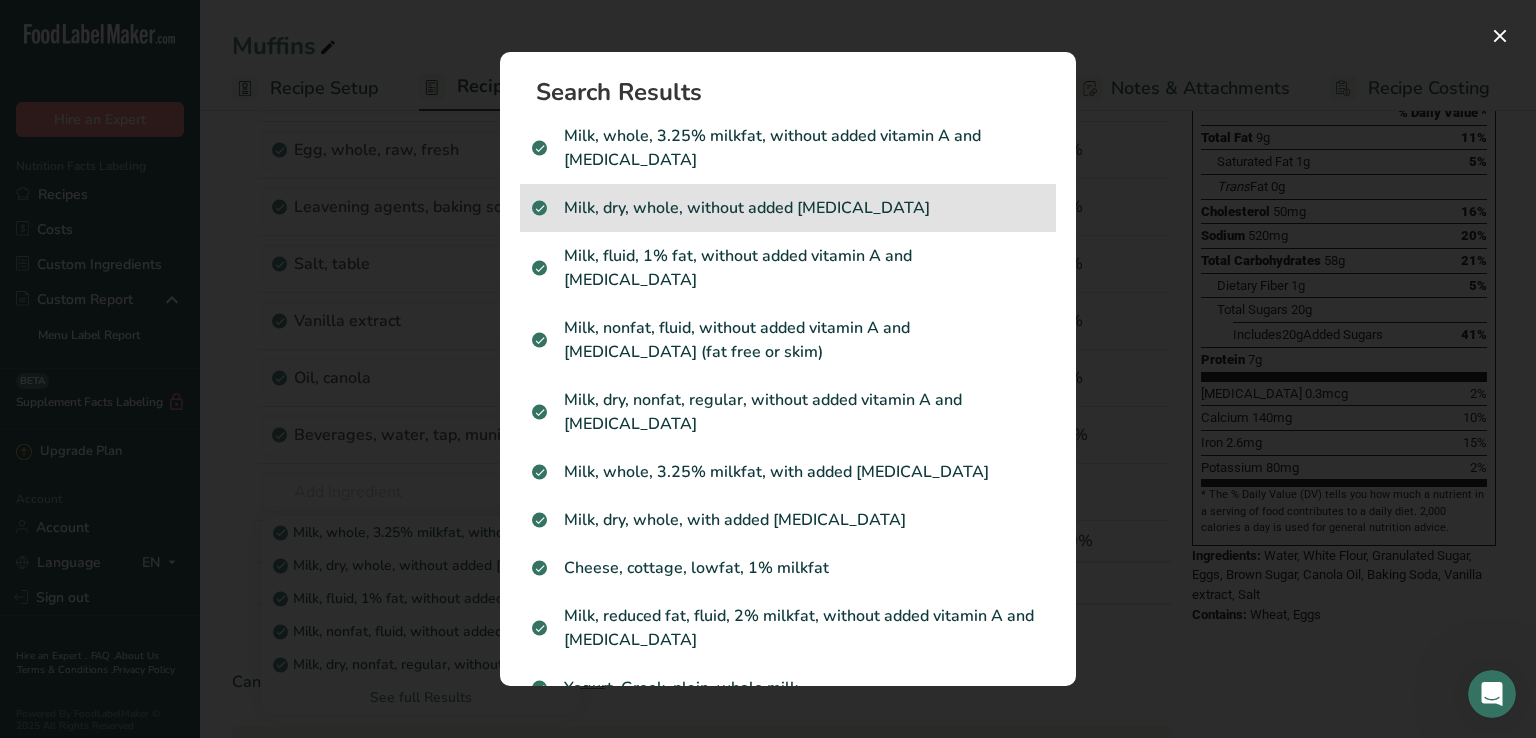 click on "Milk, dry, whole, without added [MEDICAL_DATA]" at bounding box center (788, 208) 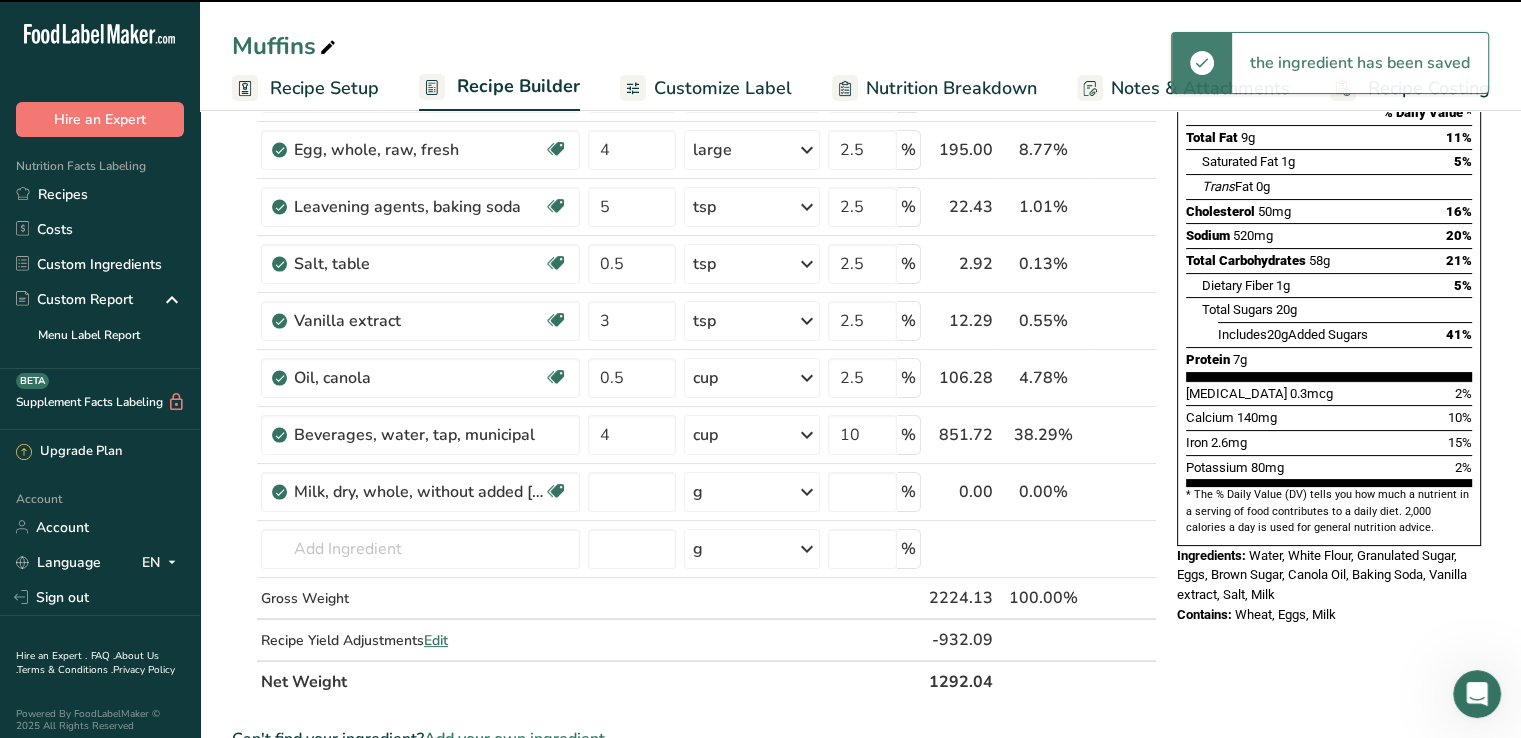 type on "0" 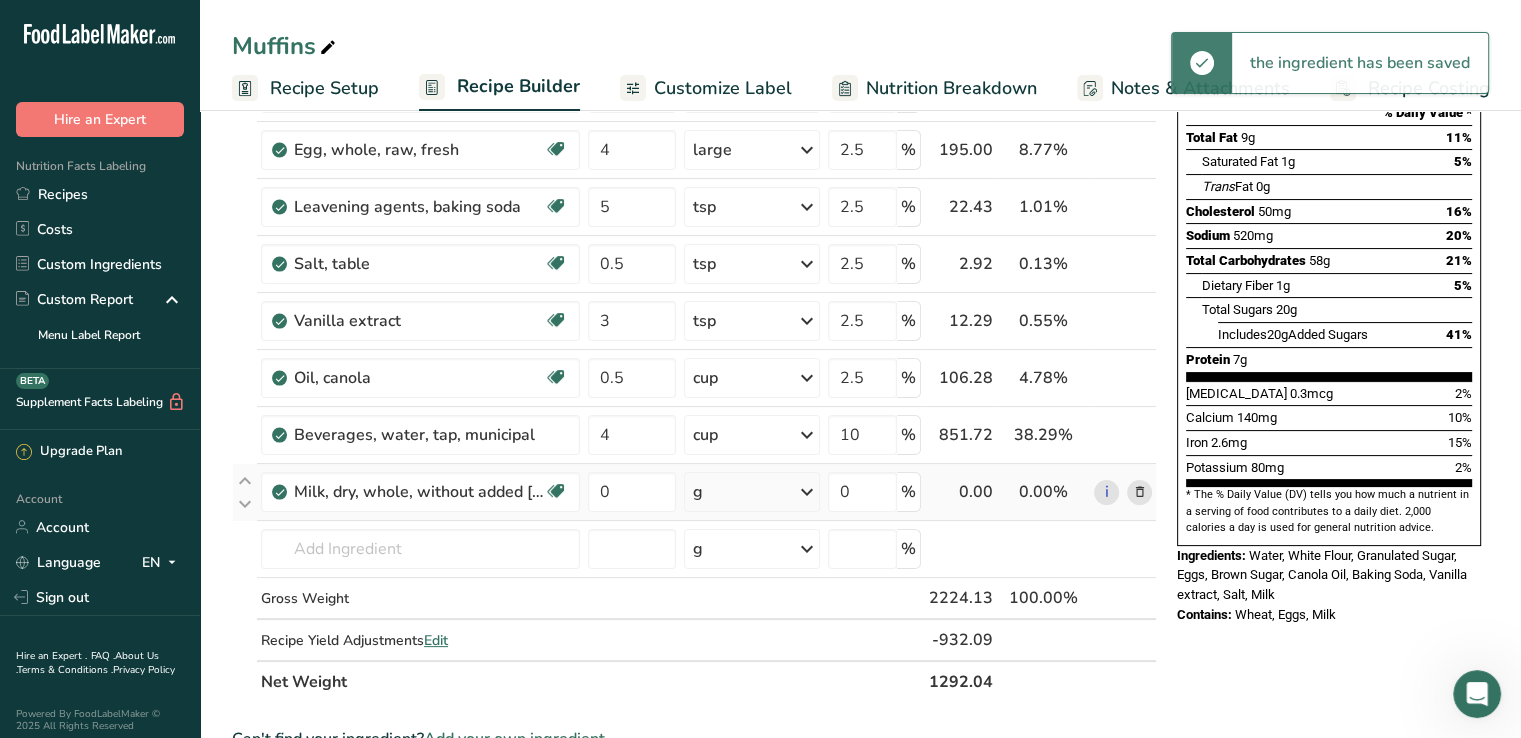 click at bounding box center (807, 492) 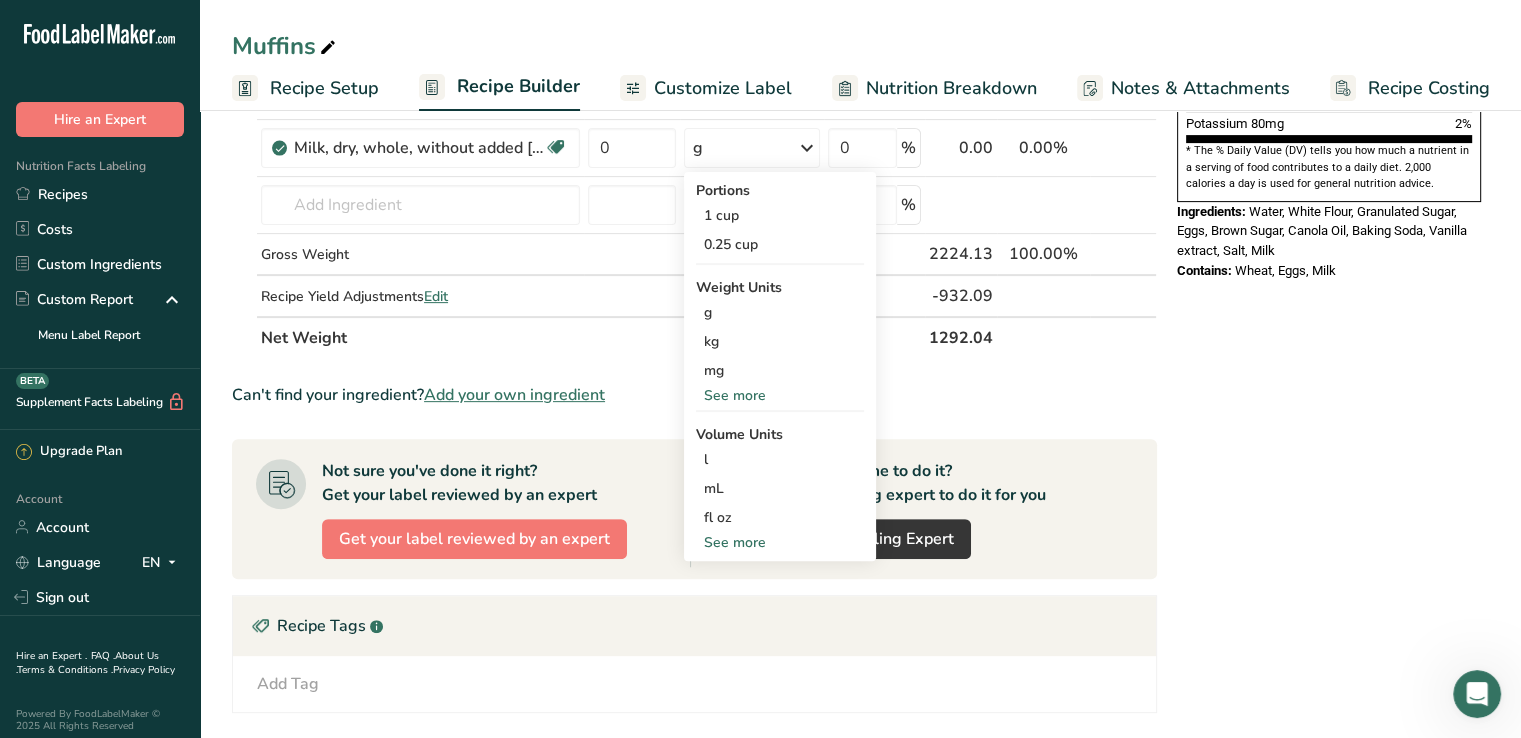 scroll, scrollTop: 652, scrollLeft: 0, axis: vertical 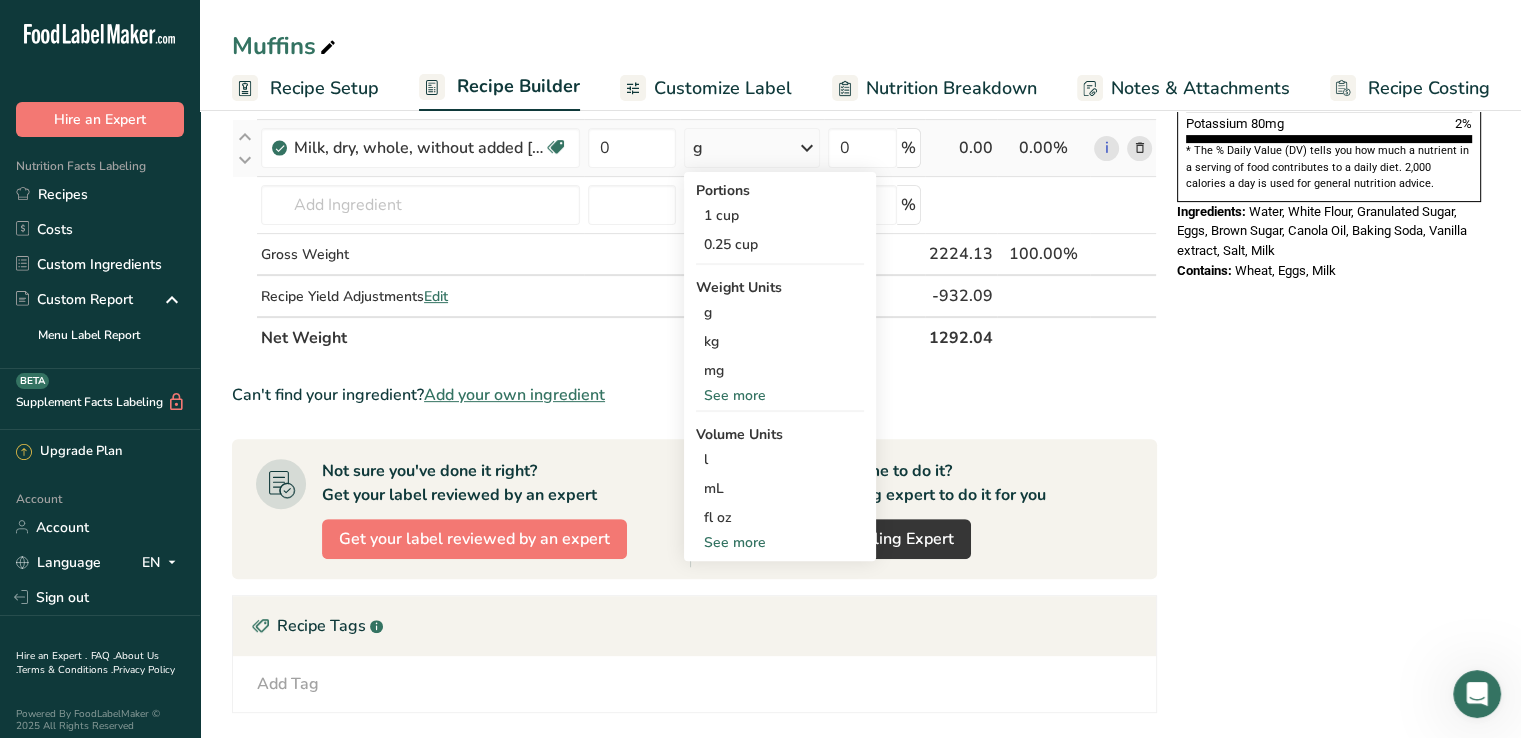 click on "See more" at bounding box center (780, 542) 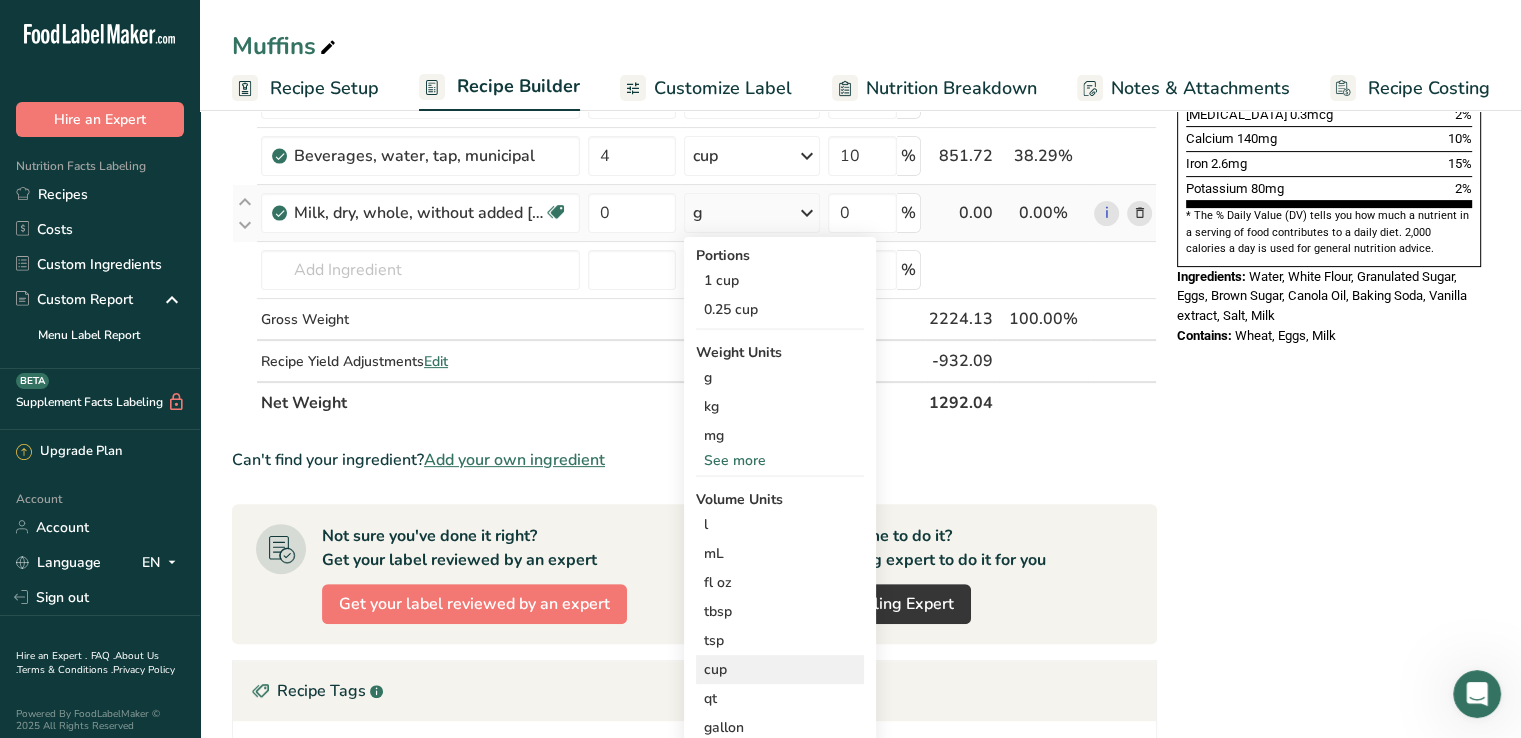 scroll, scrollTop: 586, scrollLeft: 0, axis: vertical 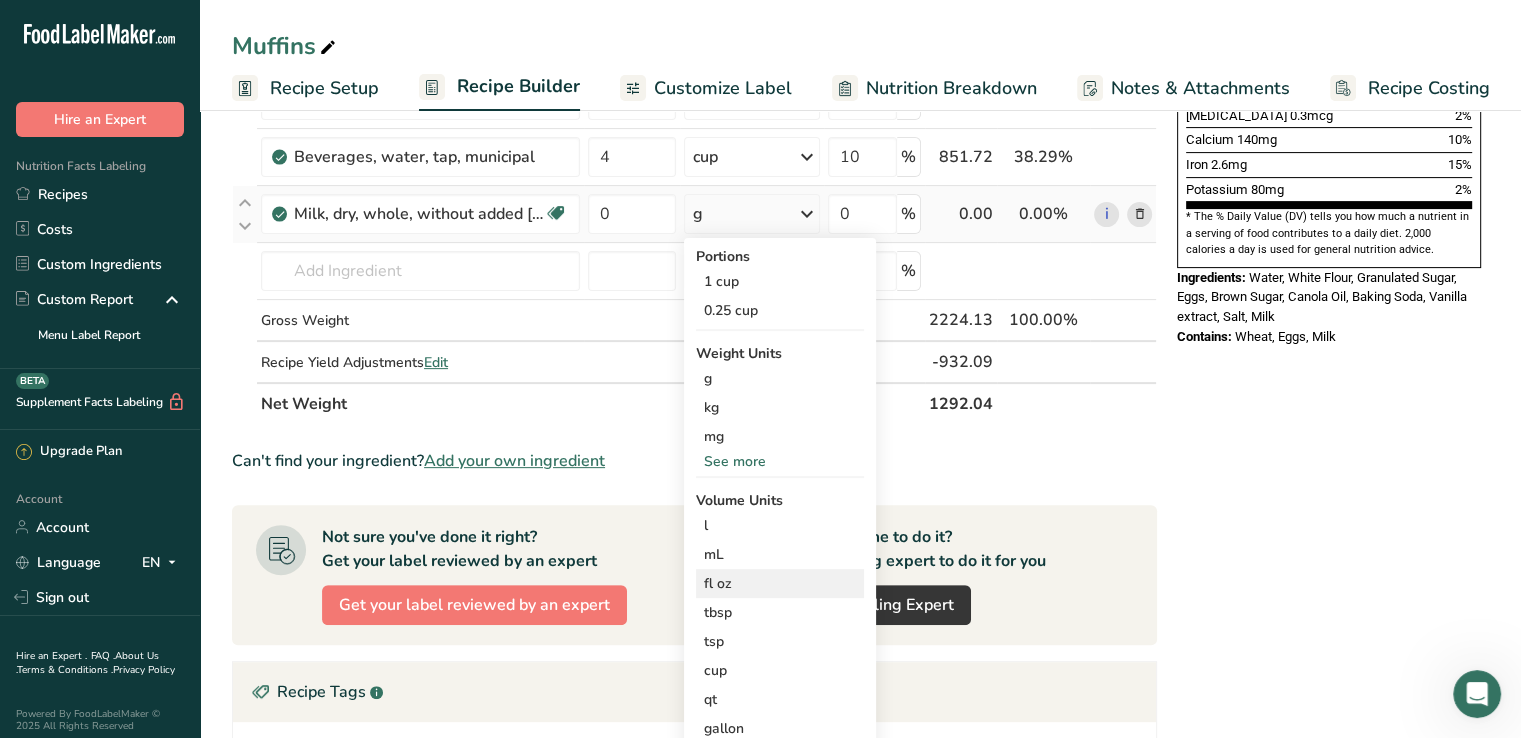 click on "fl oz" at bounding box center [780, 583] 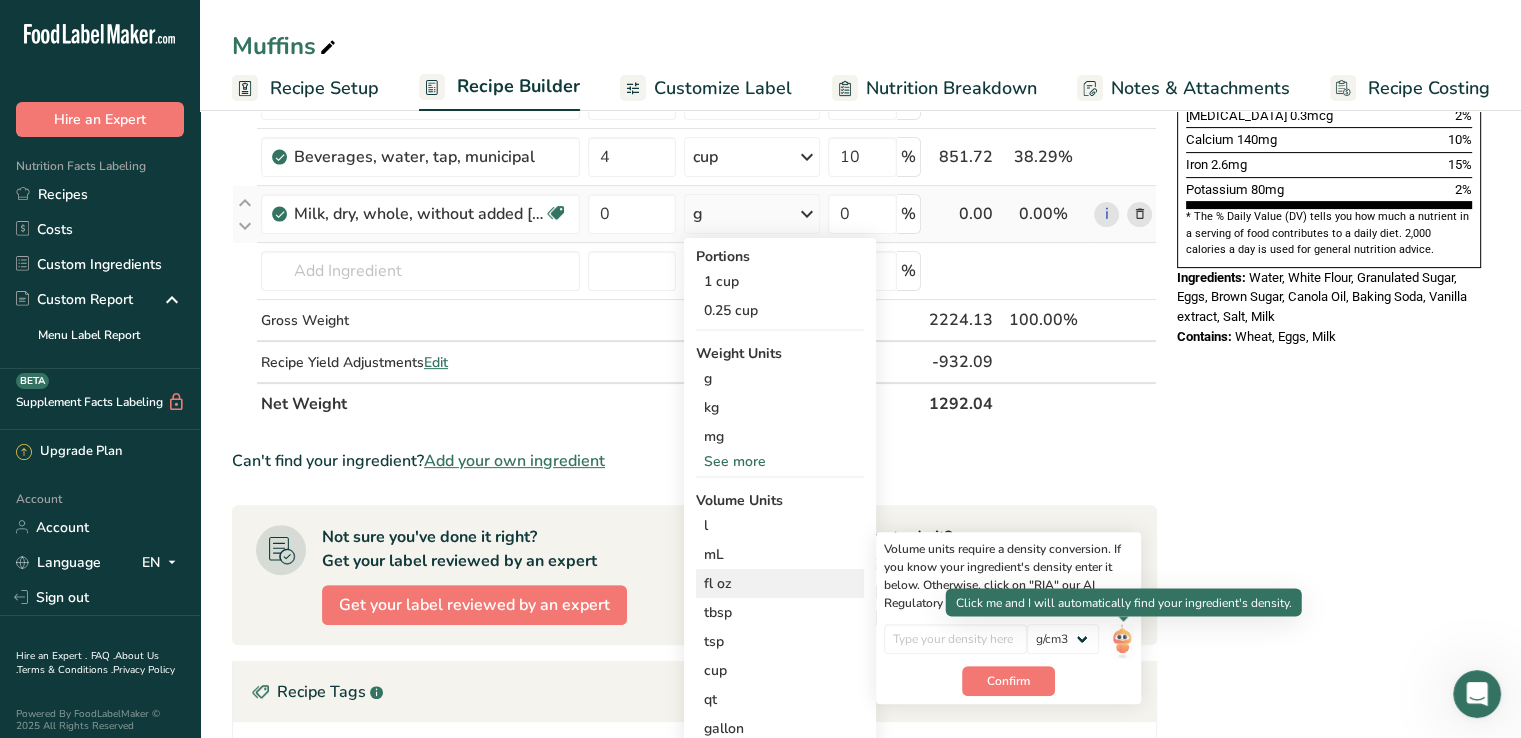 click at bounding box center [1122, 641] 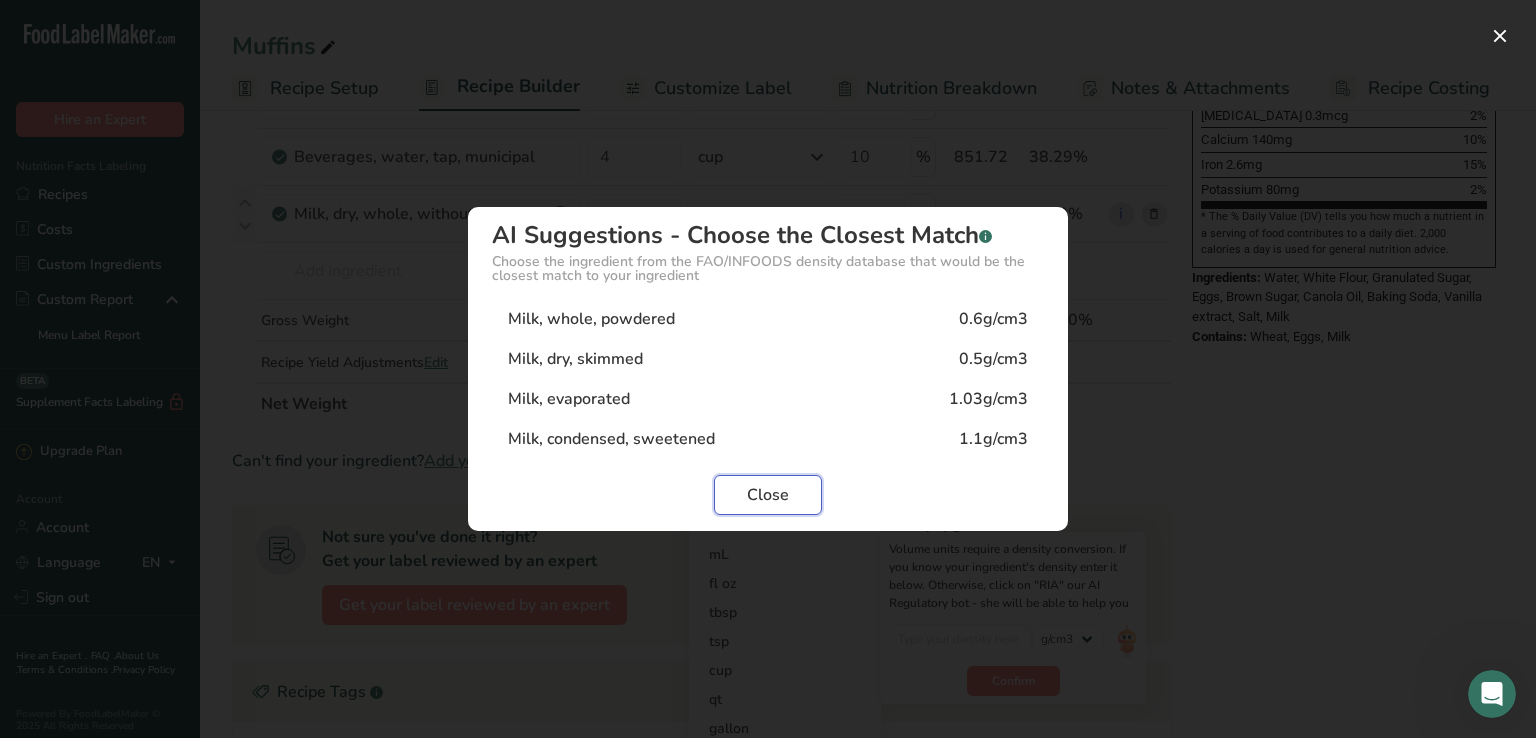 click on "Close" at bounding box center [768, 495] 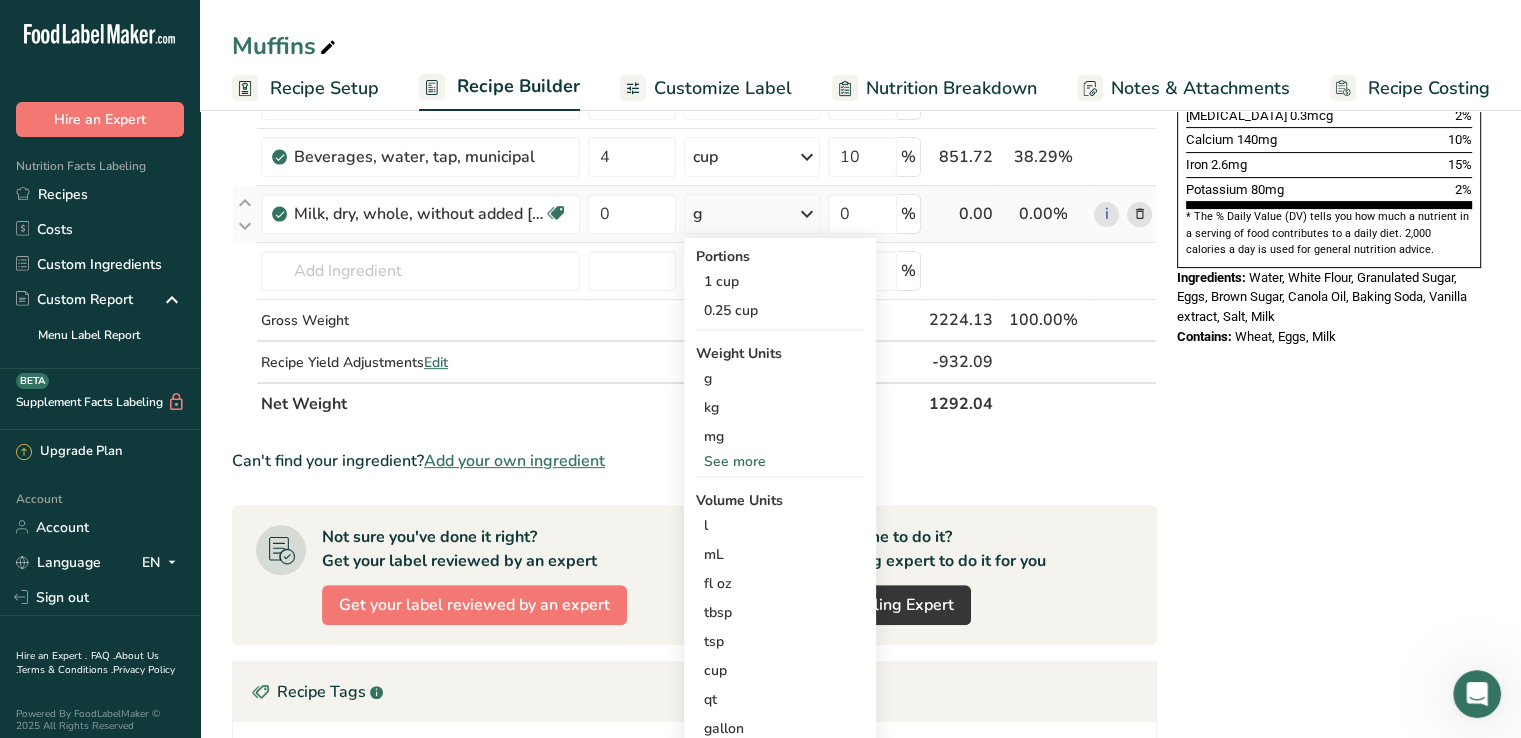click at bounding box center [1139, 214] 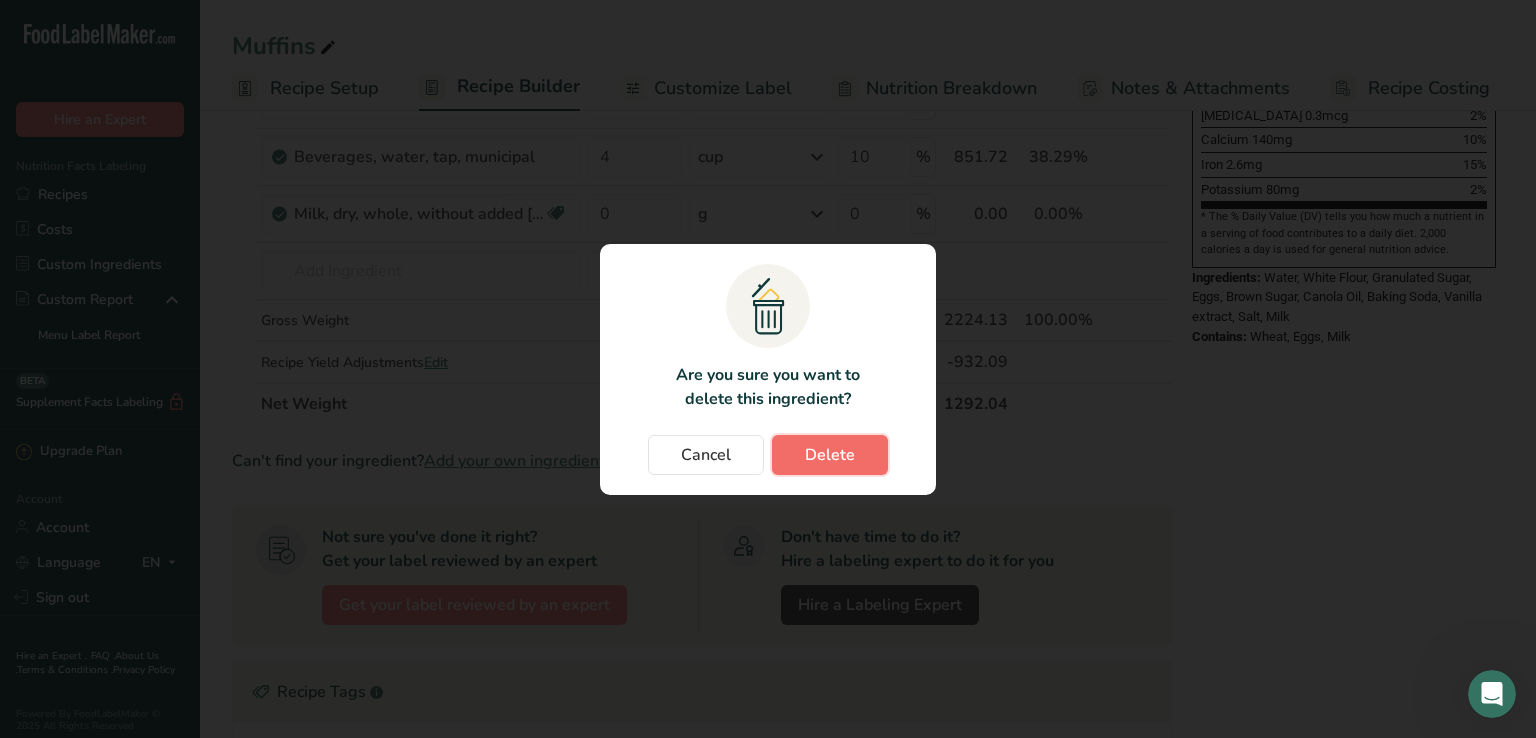 click on "Delete" at bounding box center [830, 455] 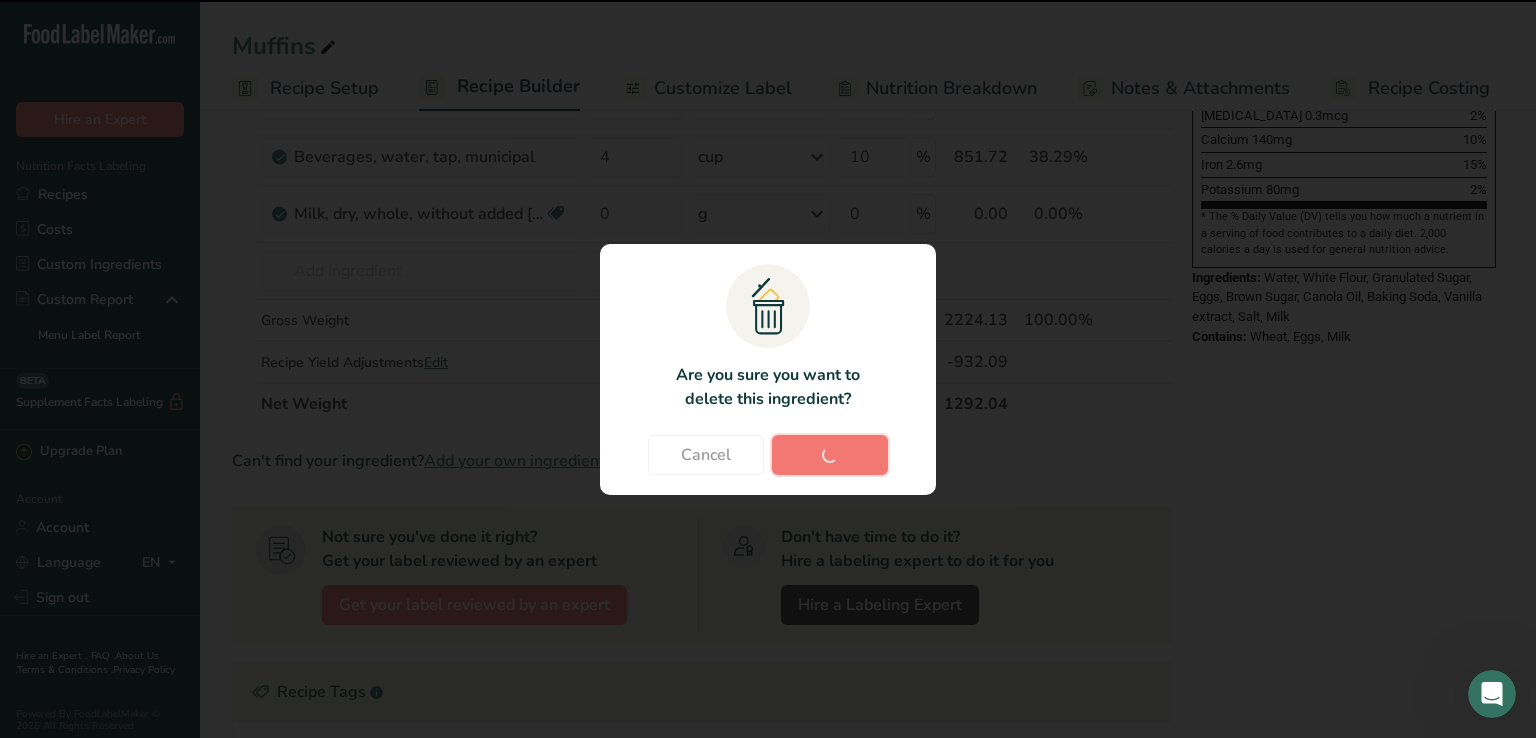 type 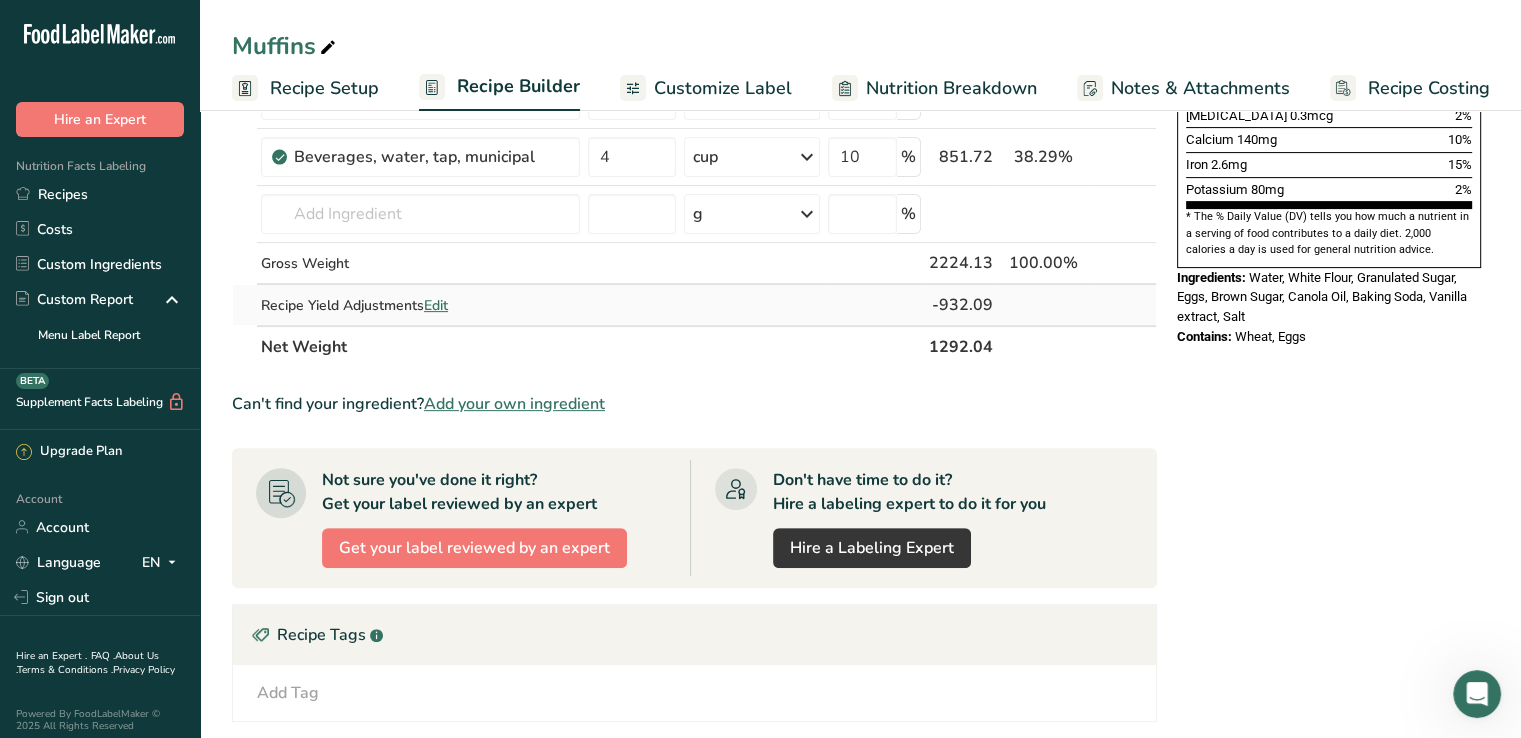 click on "Edit" at bounding box center (436, 305) 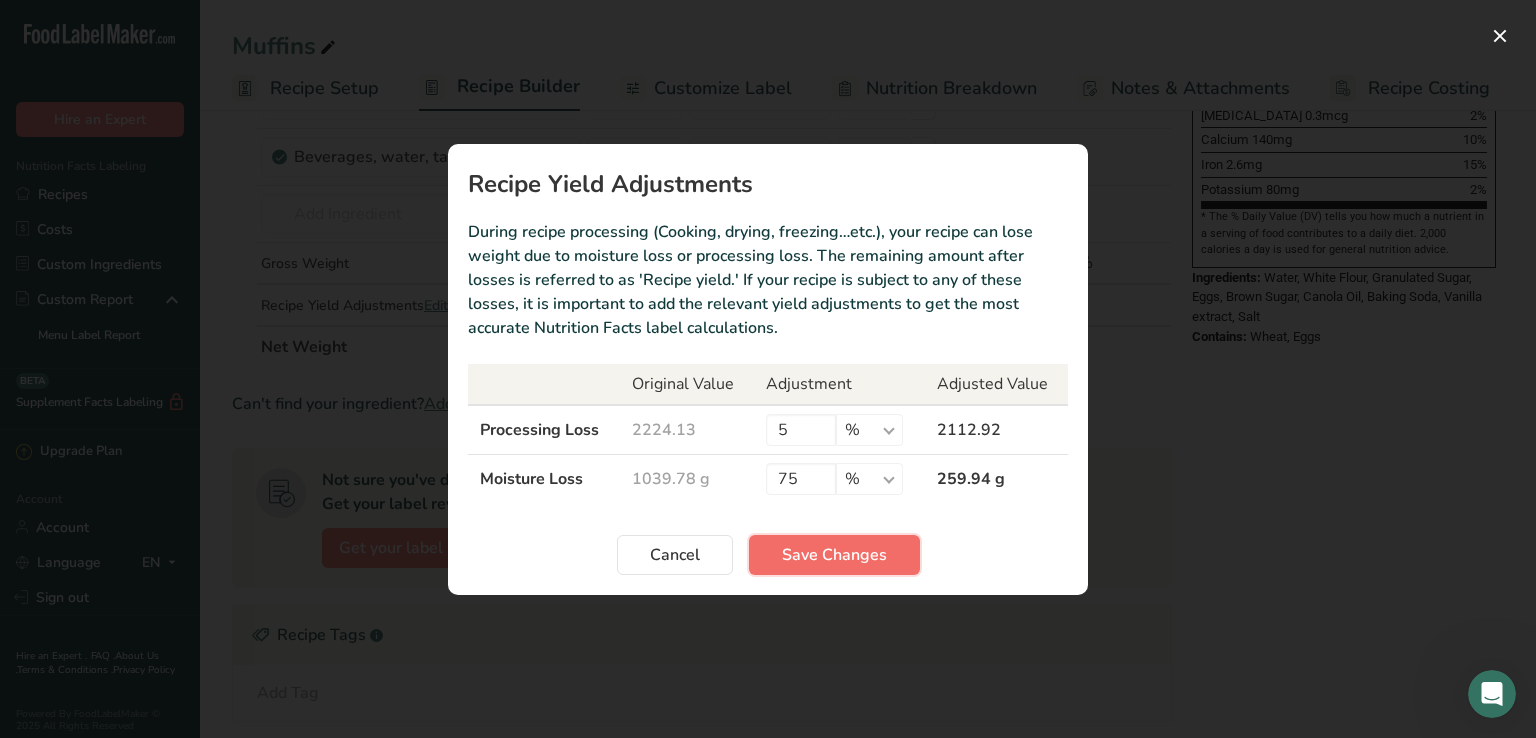 click on "Save Changes" at bounding box center [834, 555] 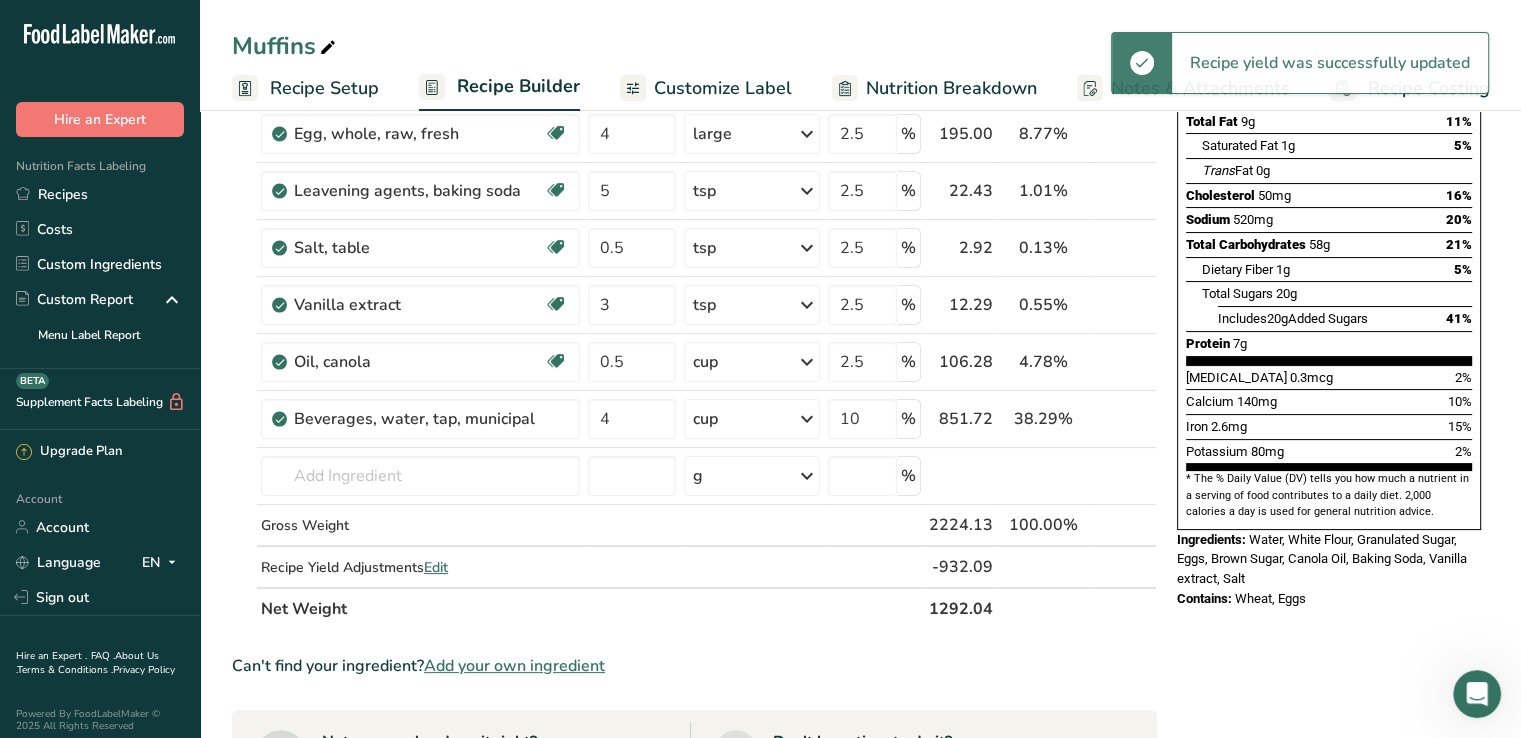 scroll, scrollTop: 0, scrollLeft: 0, axis: both 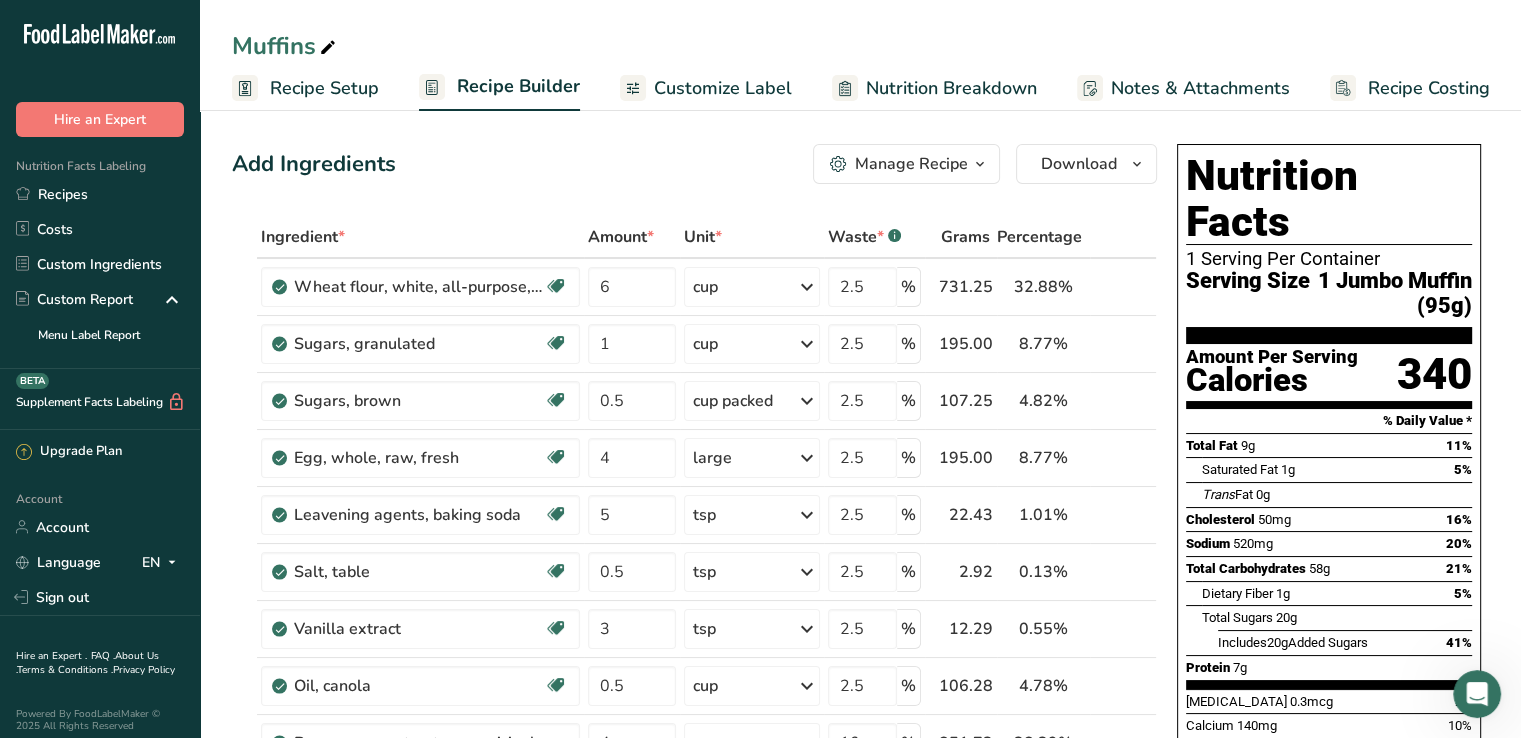 click on "Customize Label" at bounding box center (723, 88) 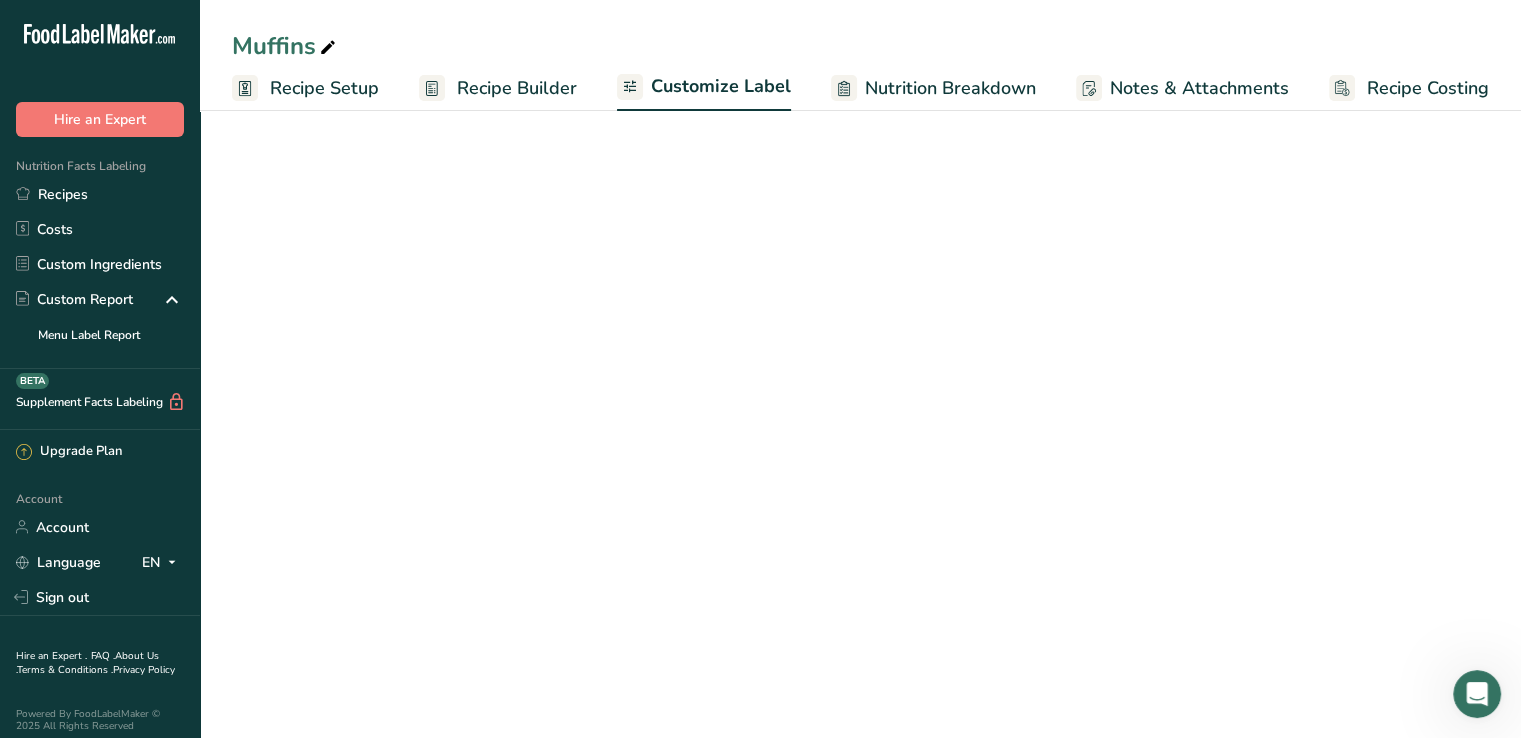 scroll, scrollTop: 0, scrollLeft: 0, axis: both 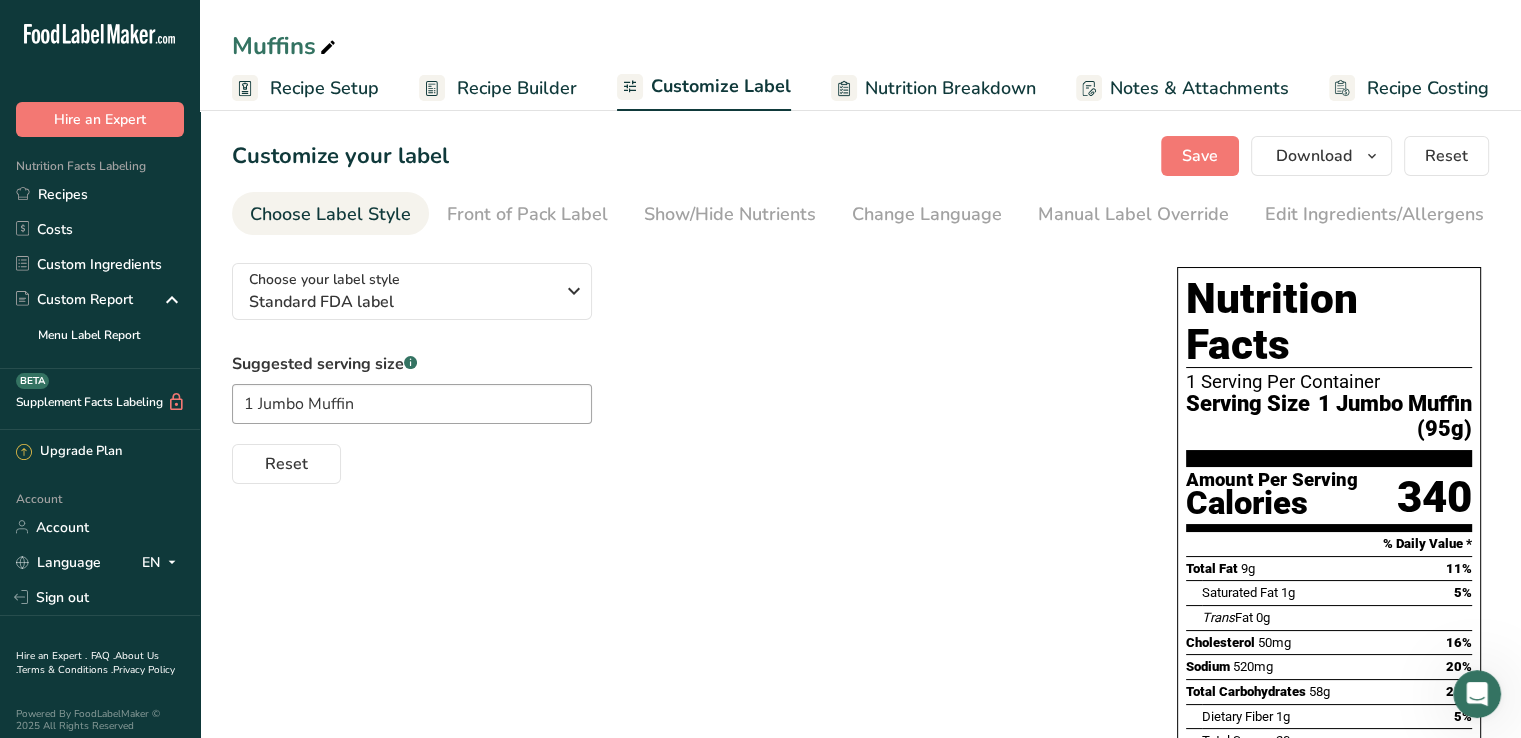 click on "Nutrition Breakdown" at bounding box center [950, 88] 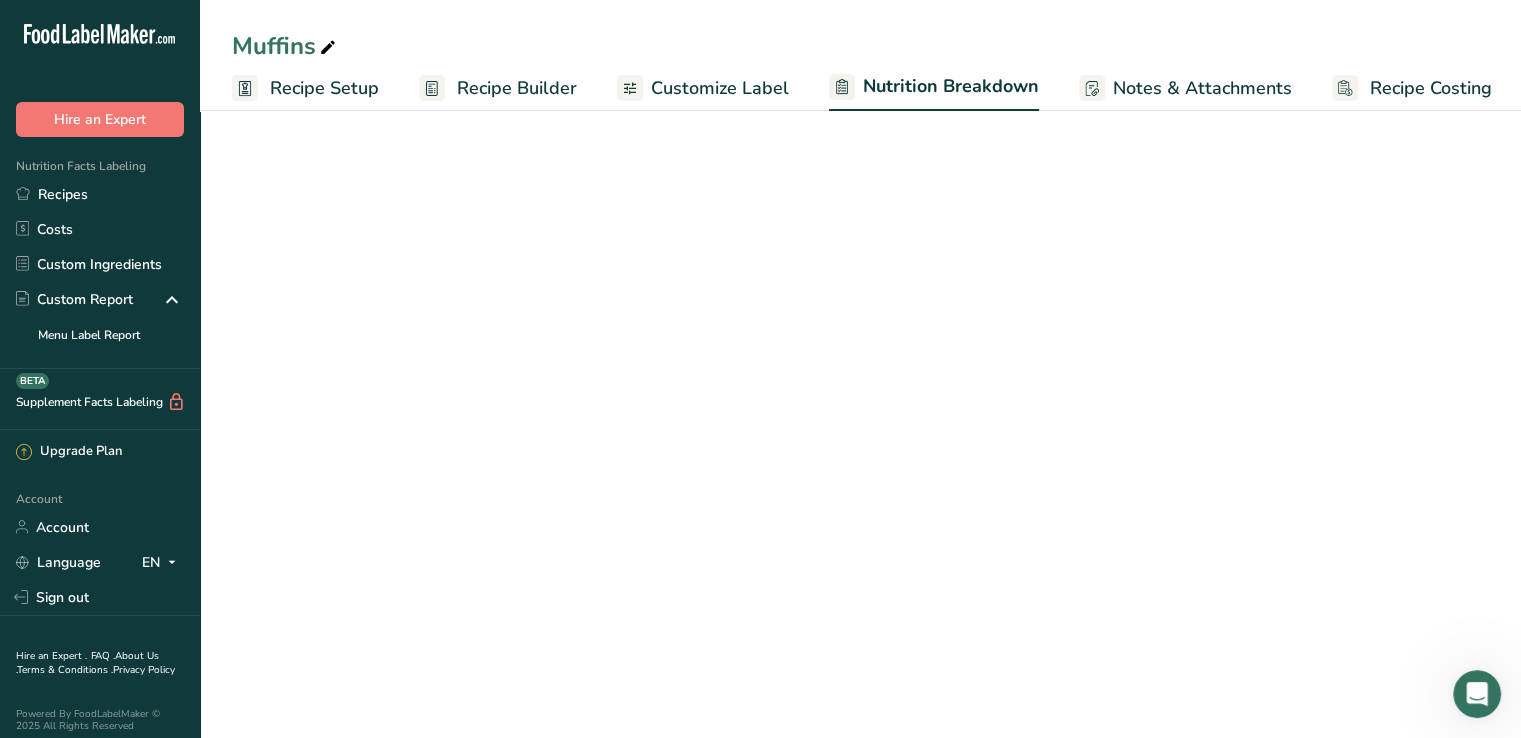 scroll, scrollTop: 0, scrollLeft: 2, axis: horizontal 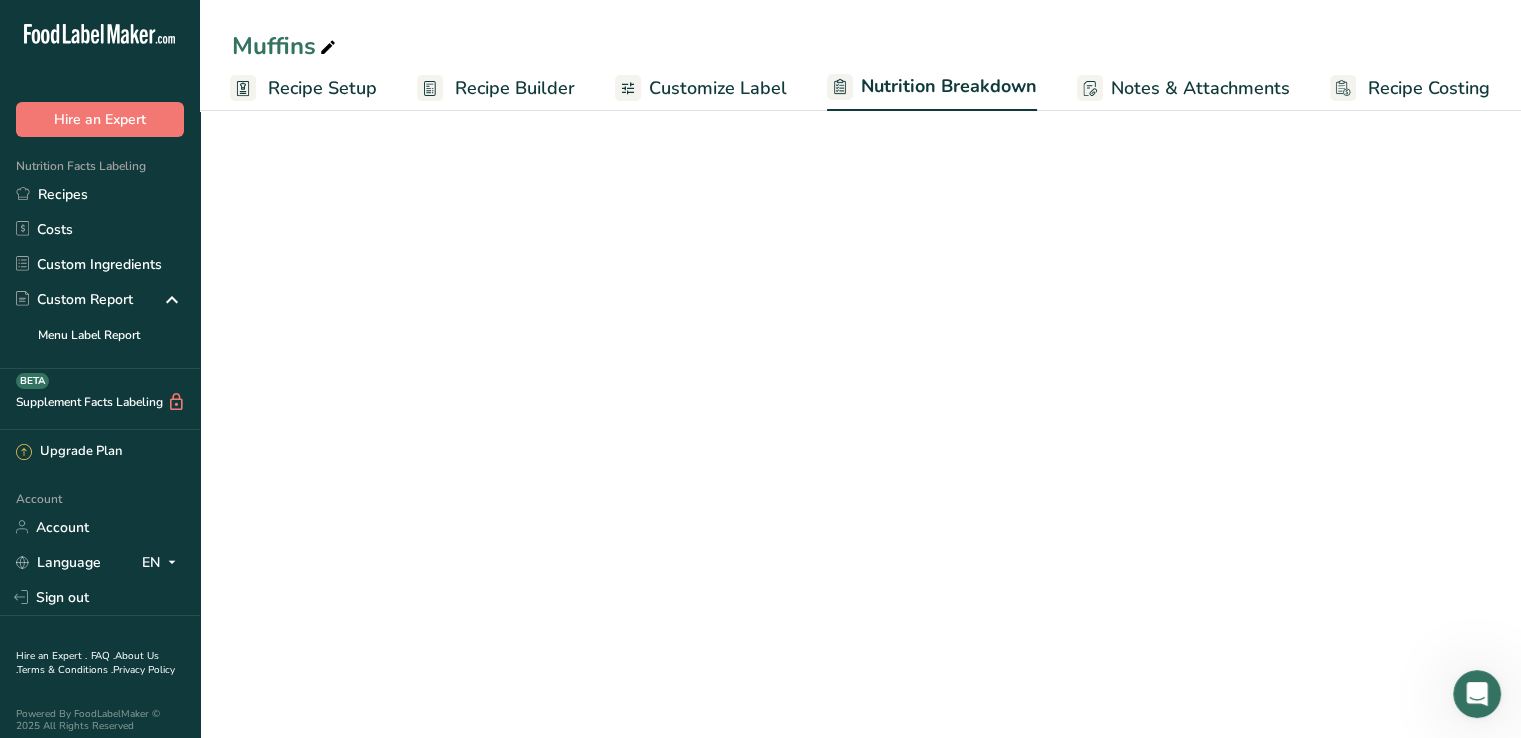 select on "Calories" 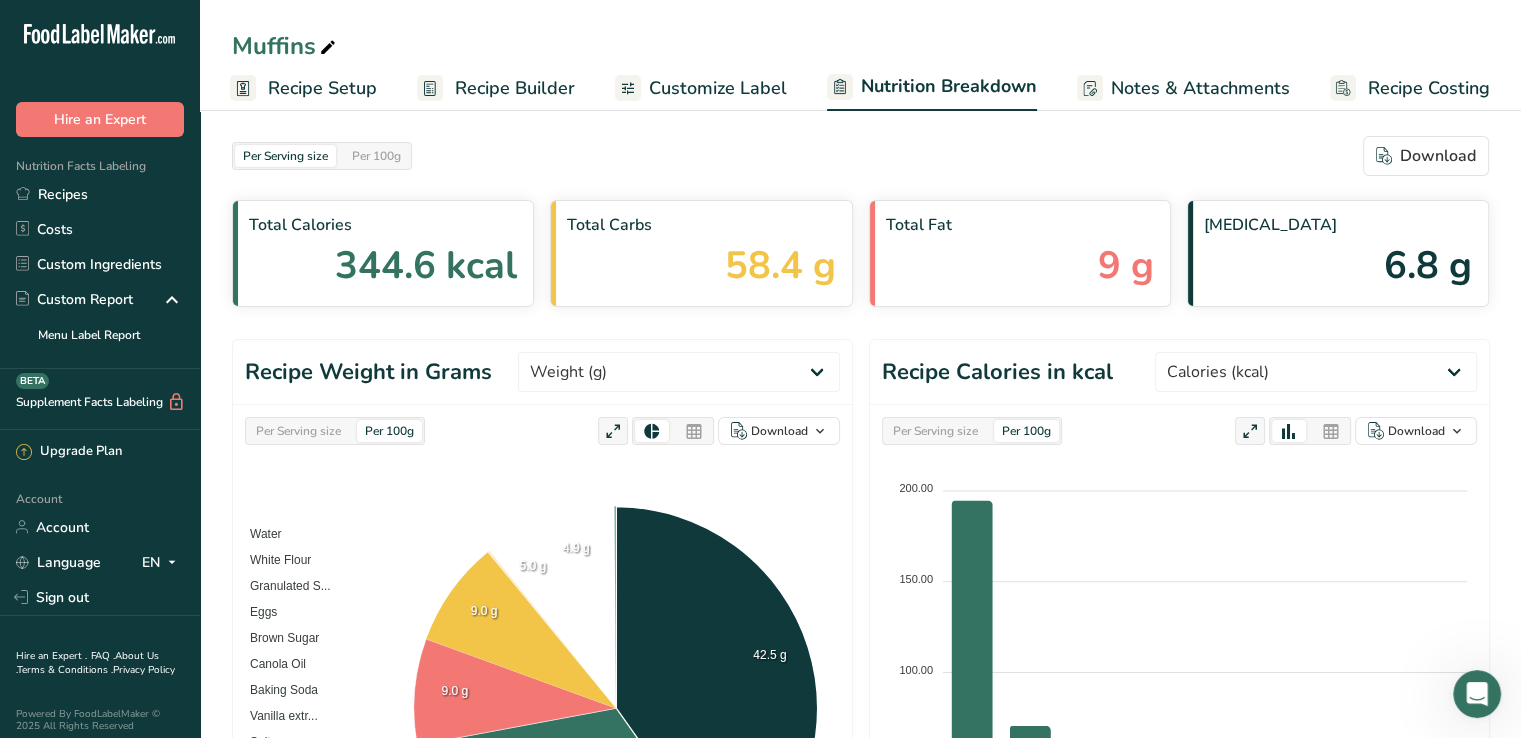 click on "Customize Label" at bounding box center [718, 88] 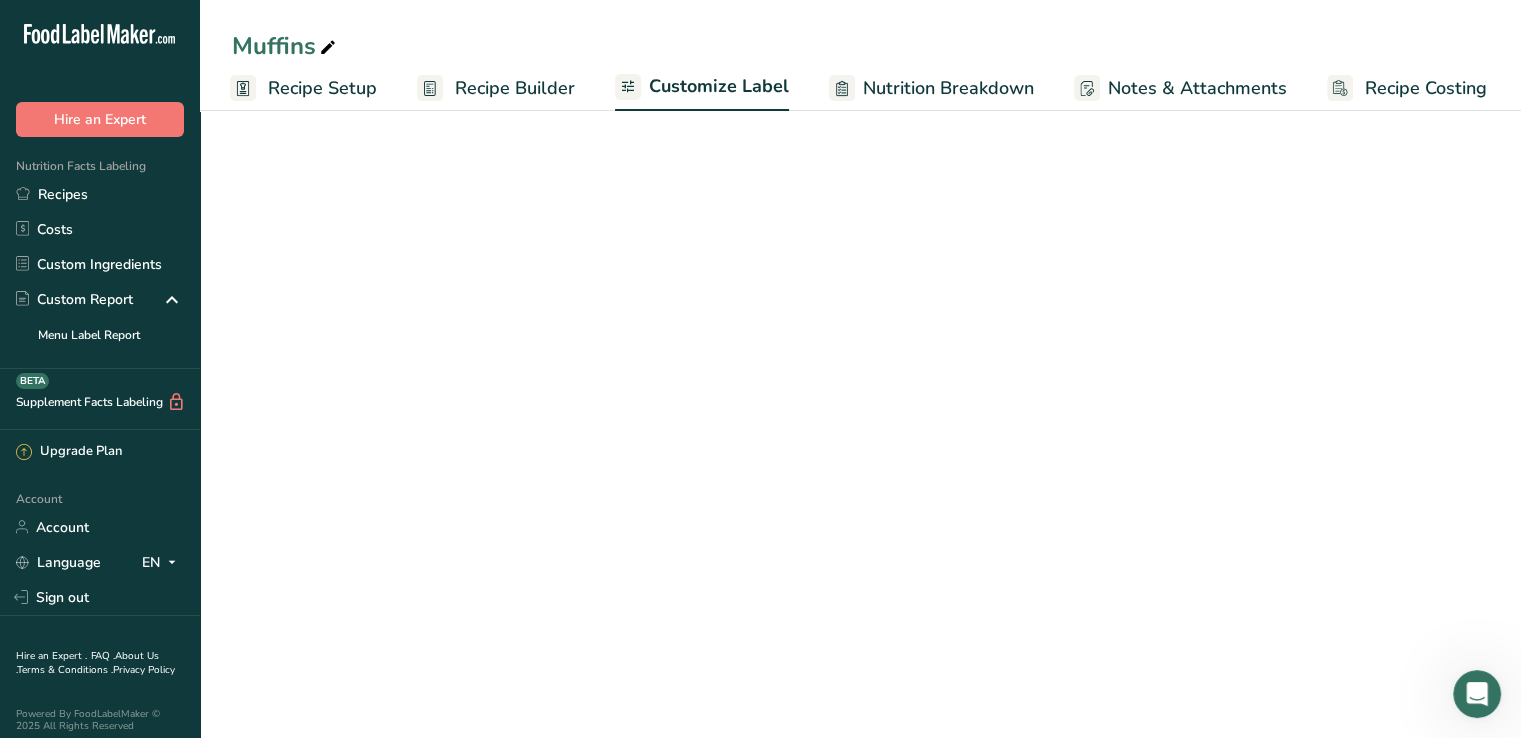 scroll, scrollTop: 0, scrollLeft: 0, axis: both 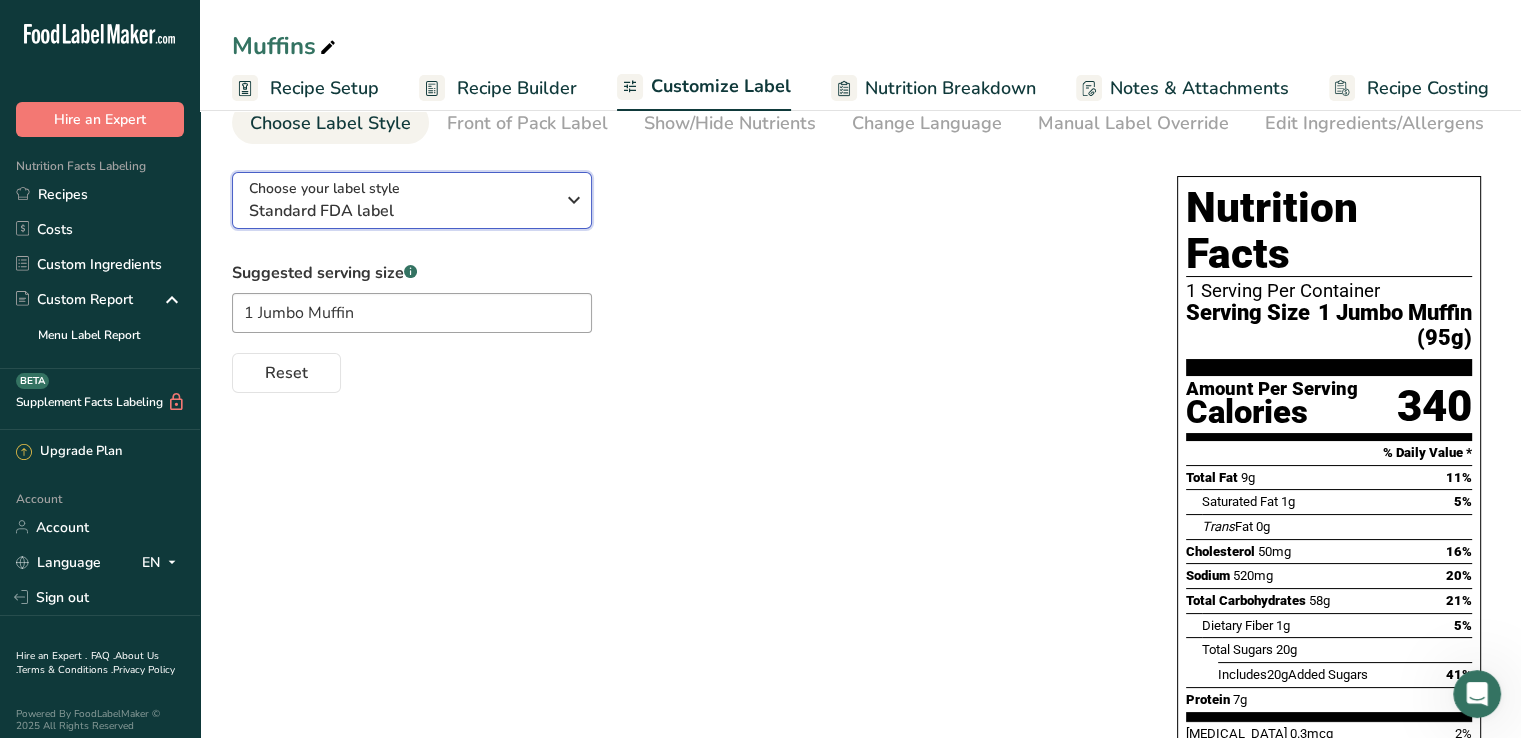 click on "Standard FDA label" at bounding box center (401, 211) 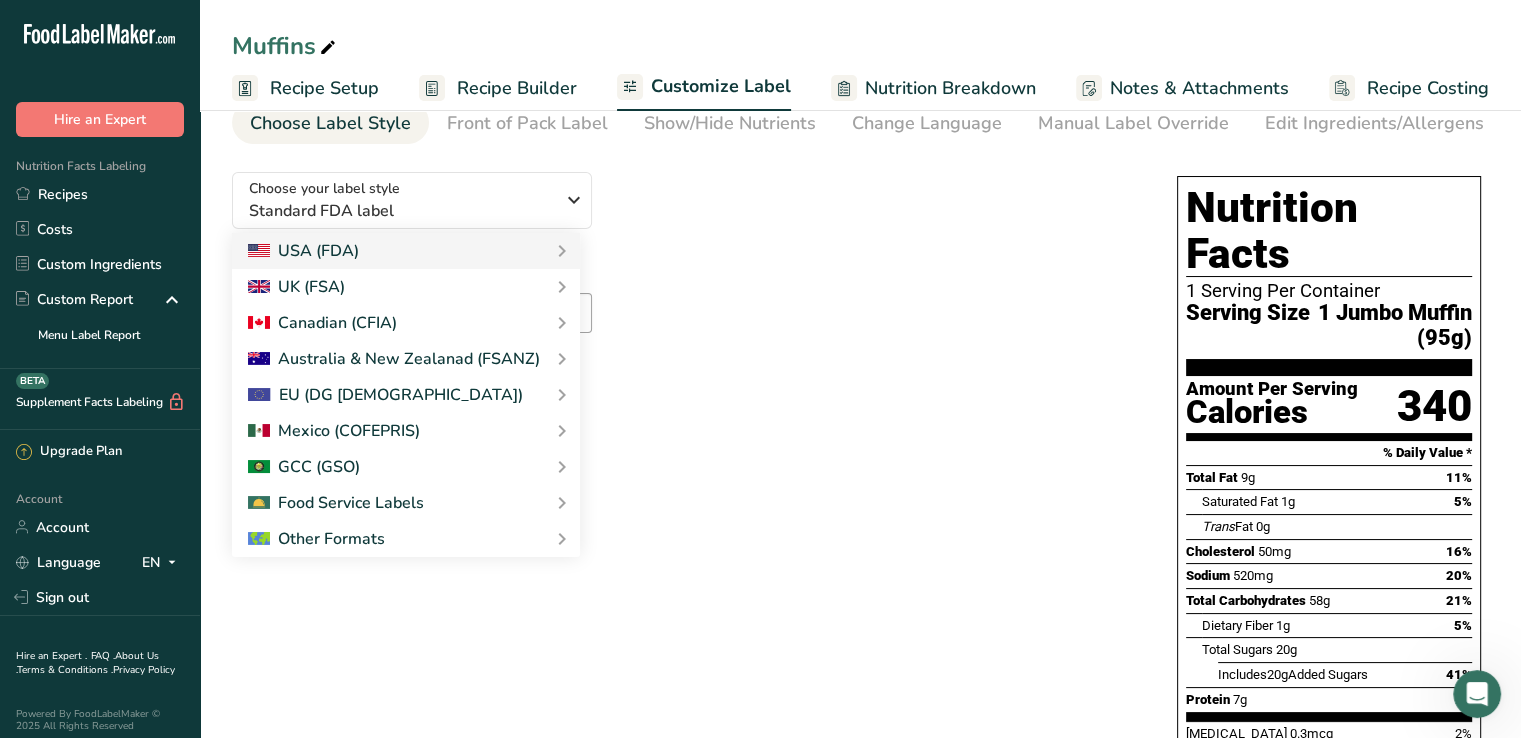 click on "Amount Per Serving" at bounding box center [1272, 389] 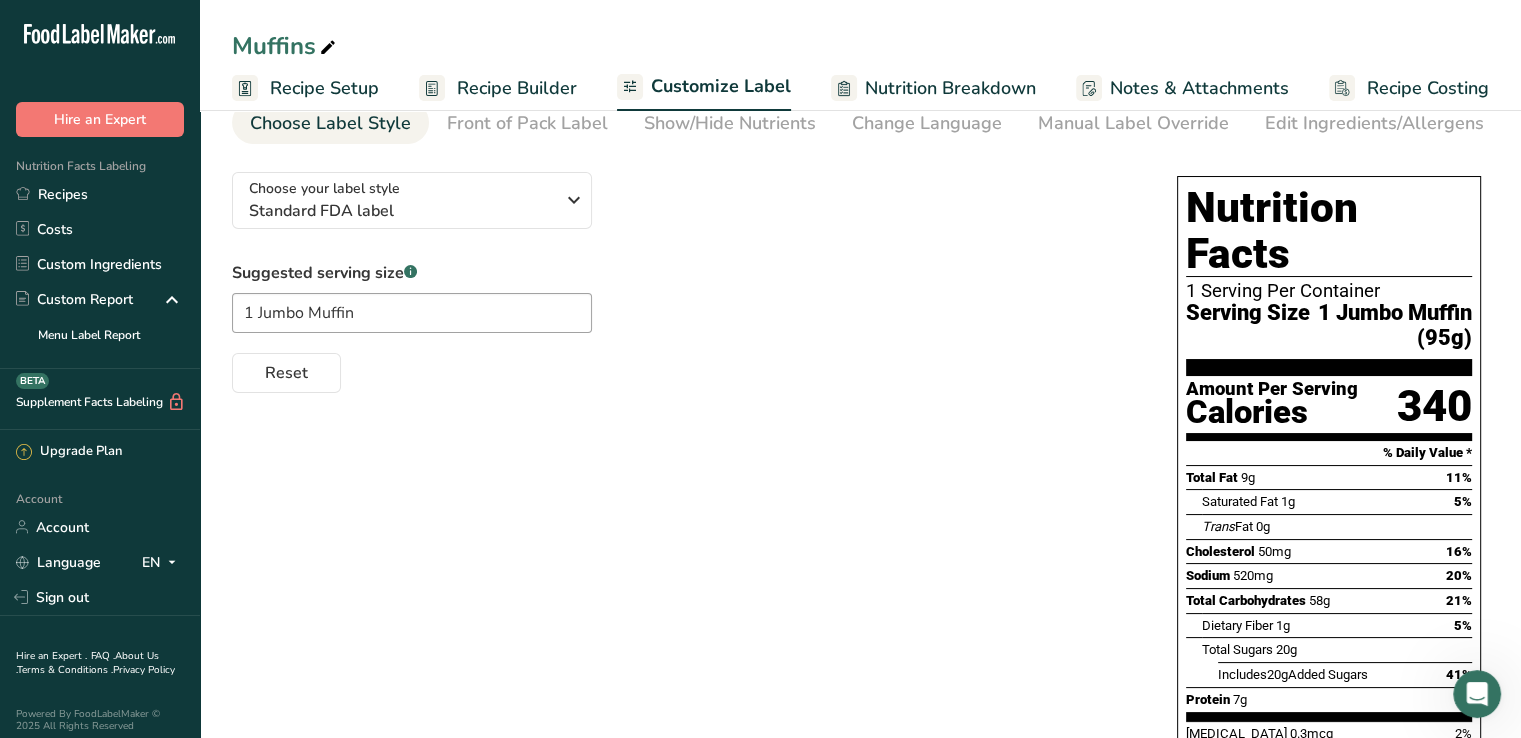 scroll, scrollTop: 0, scrollLeft: 0, axis: both 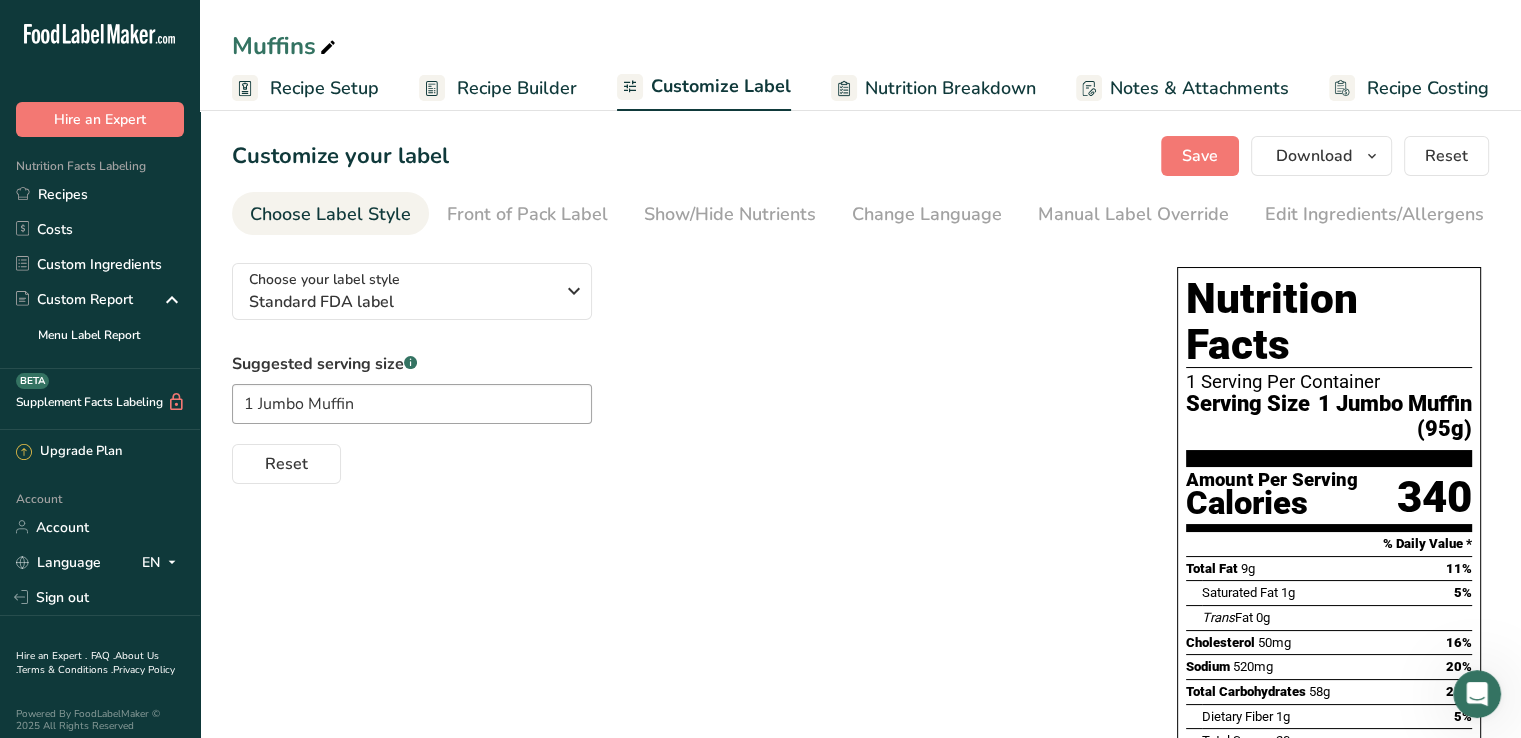 click on "Recipe Costing" at bounding box center [1428, 88] 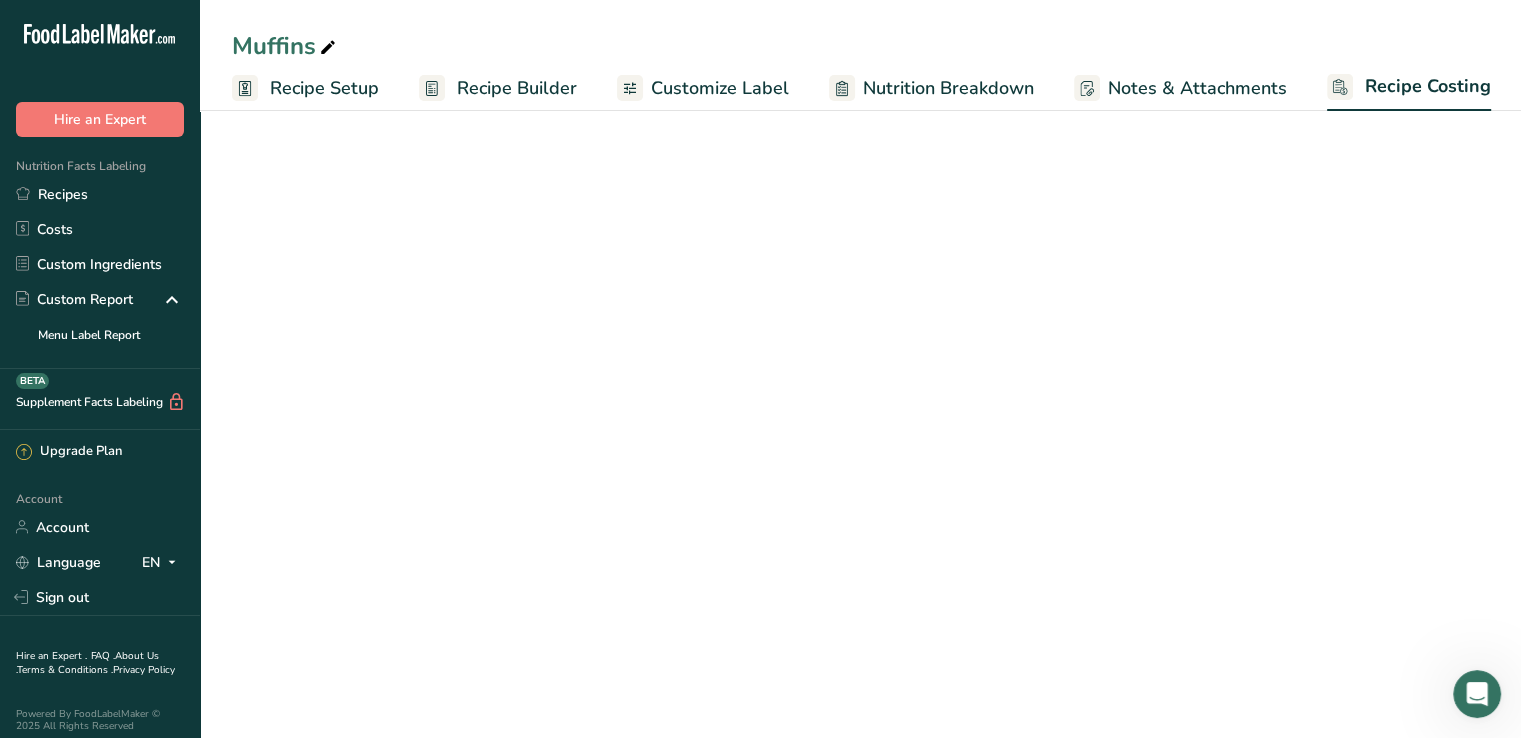 scroll, scrollTop: 0, scrollLeft: 0, axis: both 